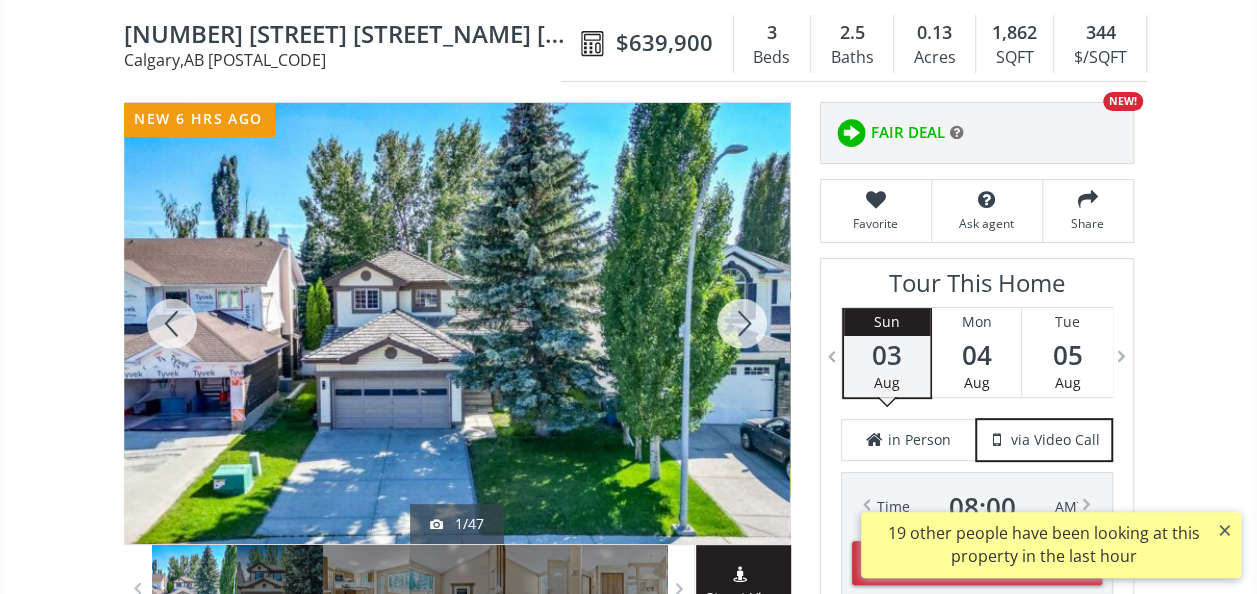 scroll, scrollTop: 141, scrollLeft: 0, axis: vertical 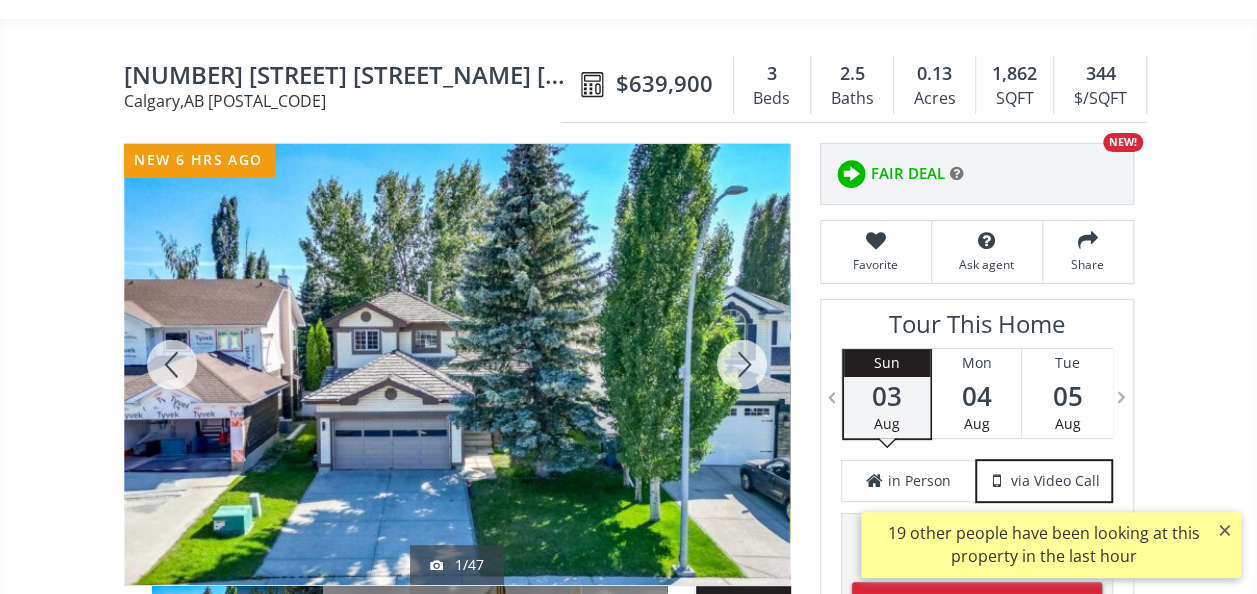 click at bounding box center [457, 364] 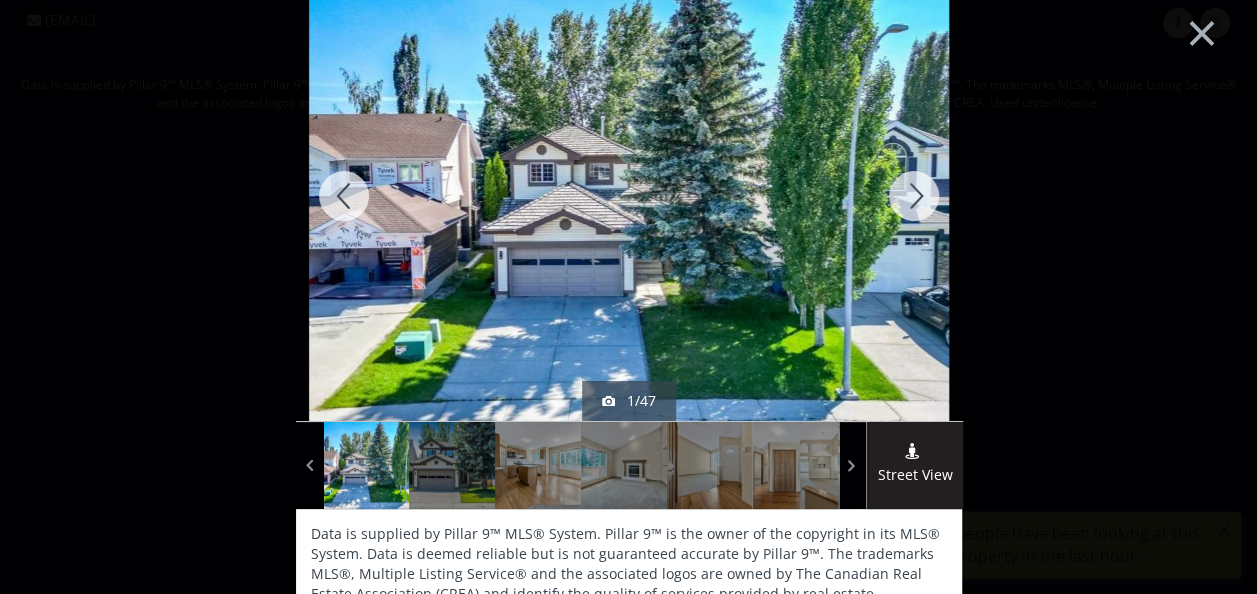 scroll, scrollTop: 40, scrollLeft: 0, axis: vertical 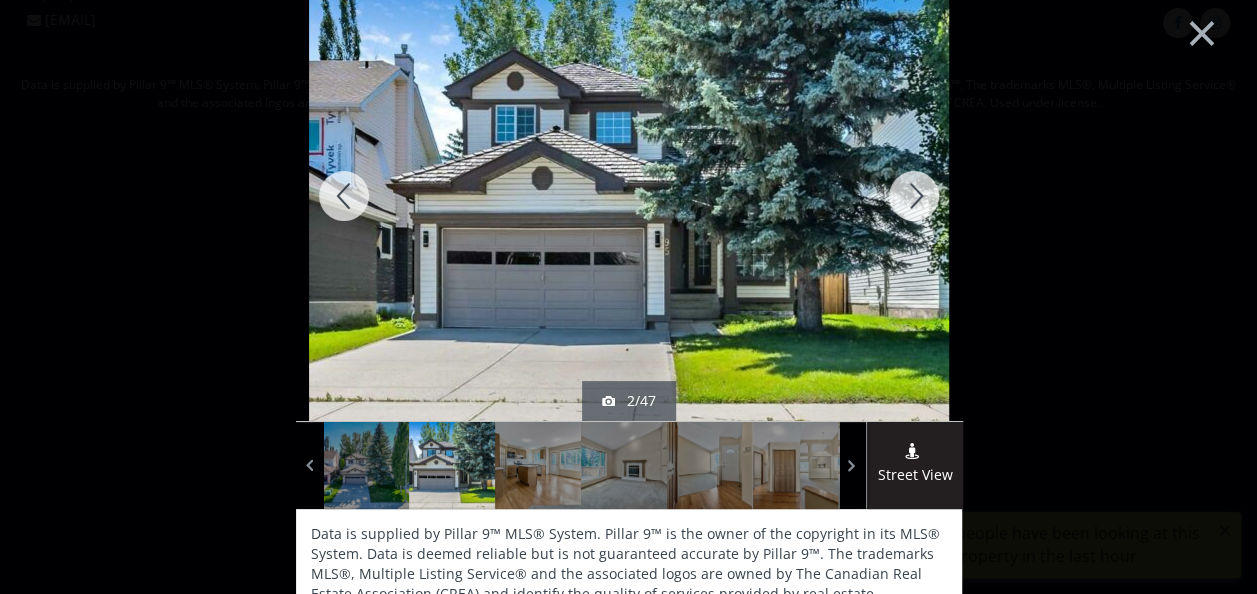 click at bounding box center (914, 196) 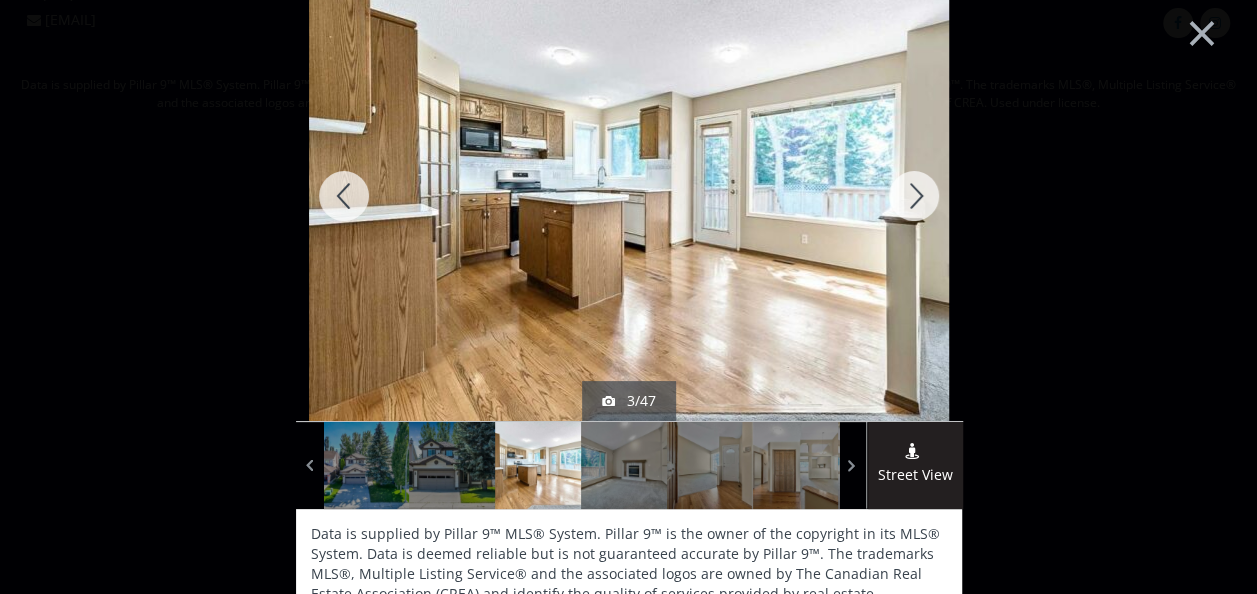 click at bounding box center [914, 196] 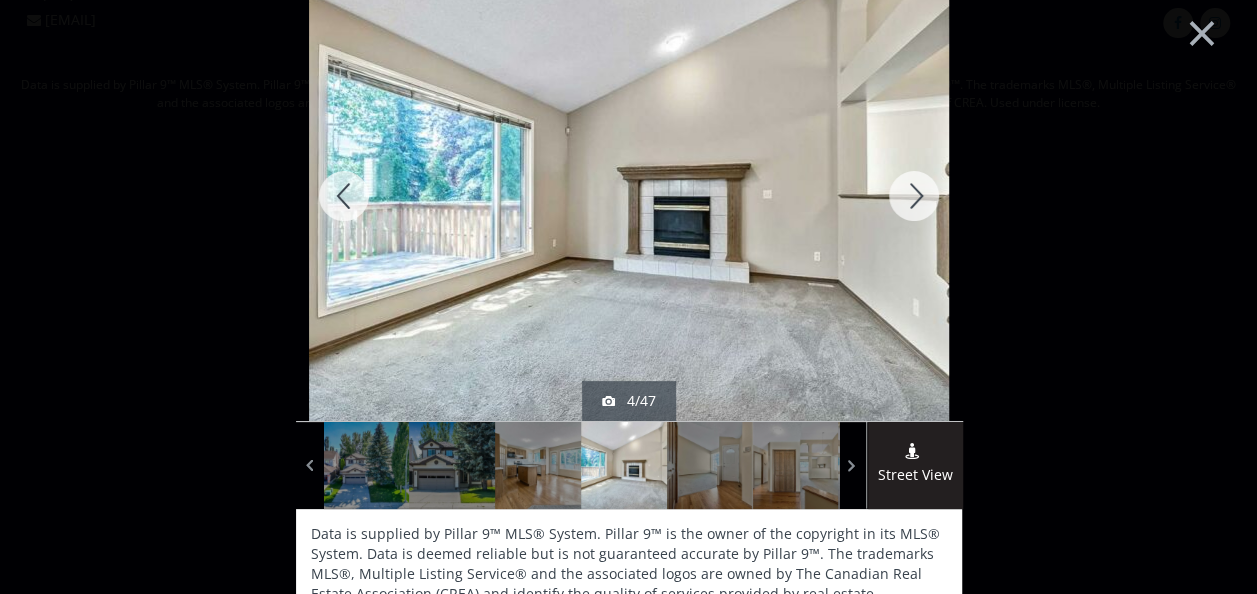 click at bounding box center [914, 196] 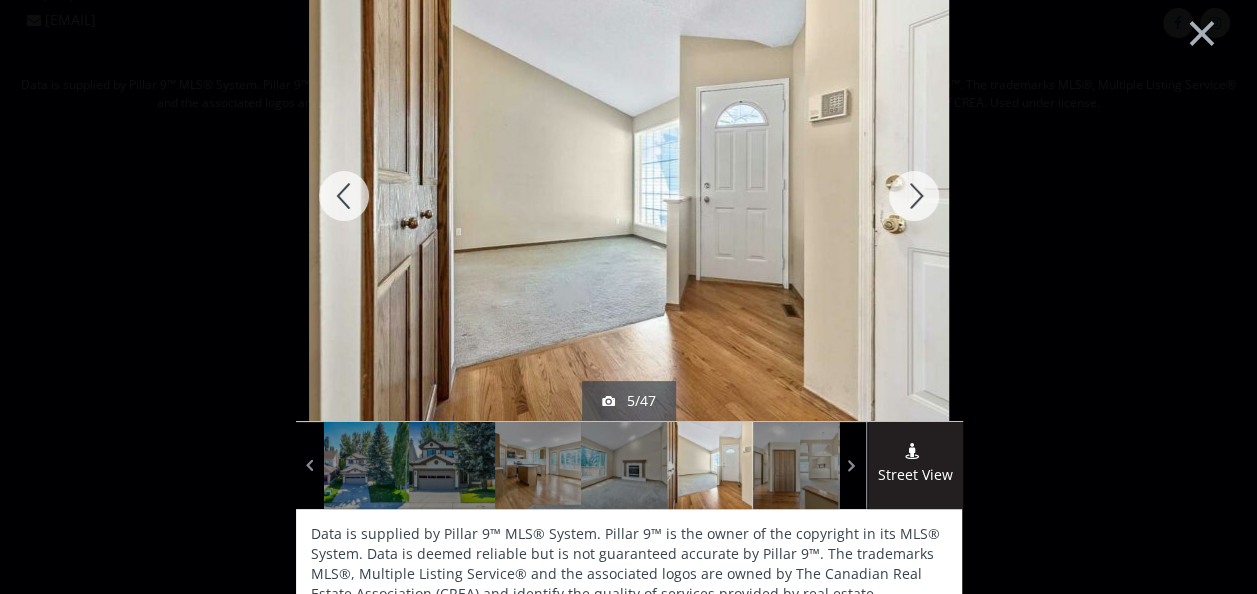 click at bounding box center [914, 196] 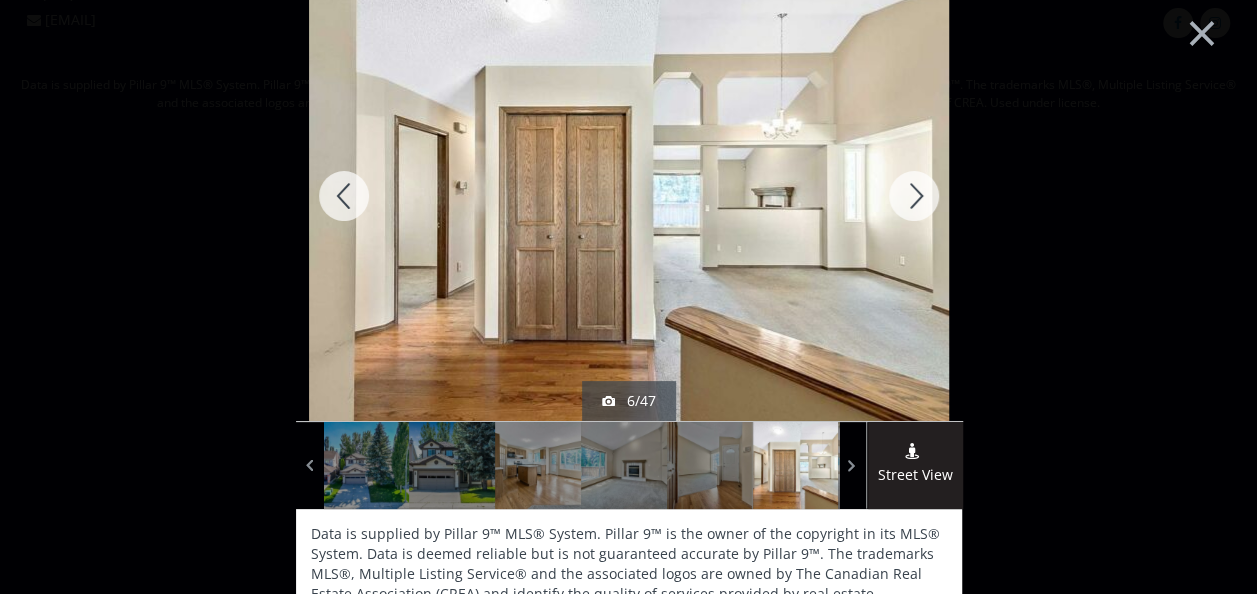 click at bounding box center [914, 196] 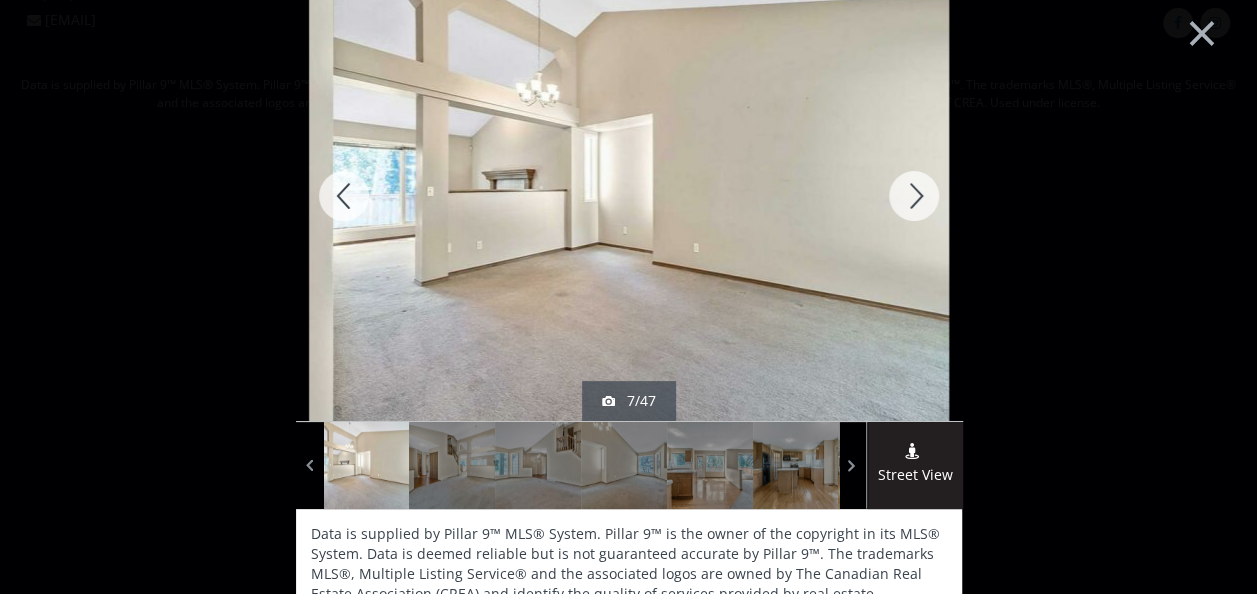 click at bounding box center (914, 196) 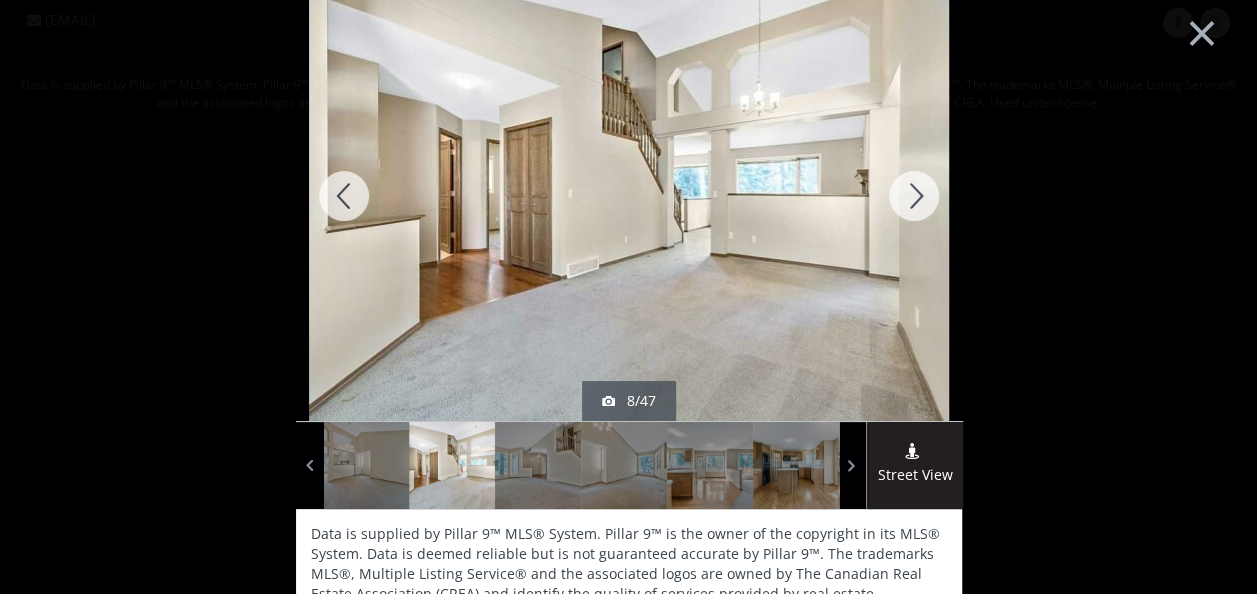 click at bounding box center [344, 196] 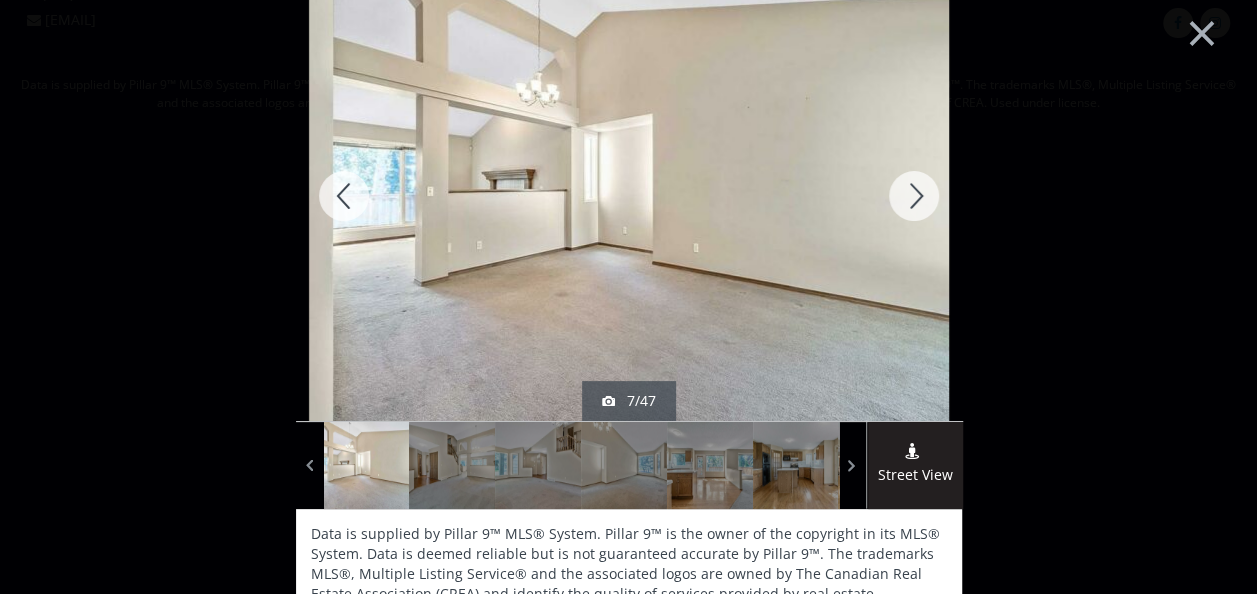 click at bounding box center [914, 196] 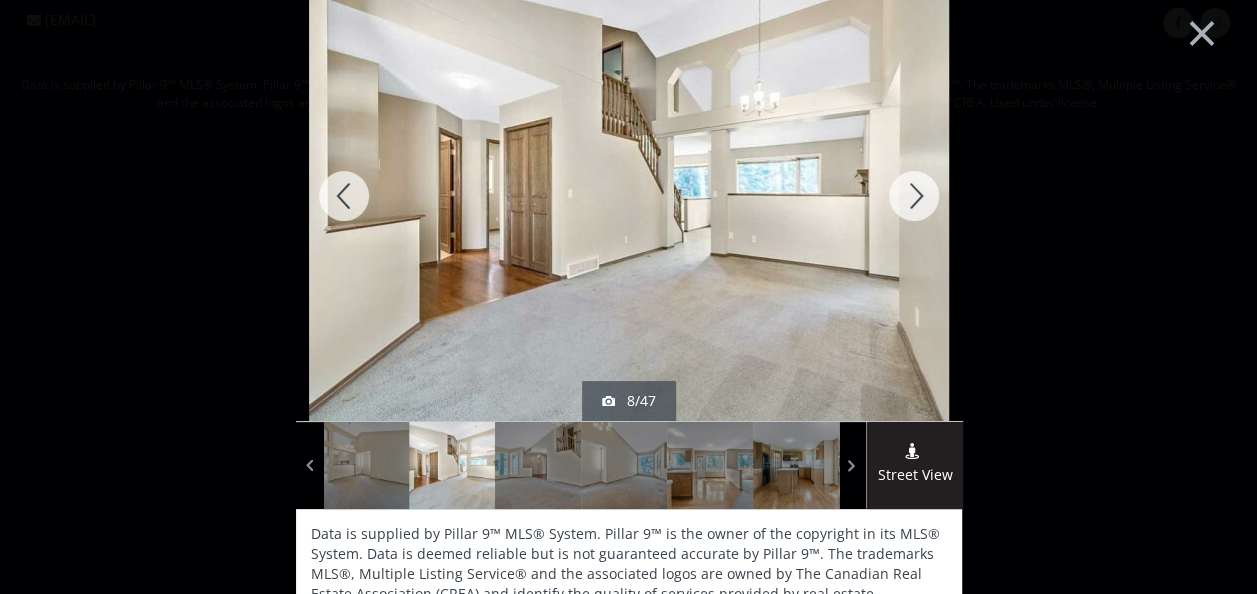 click at bounding box center (914, 196) 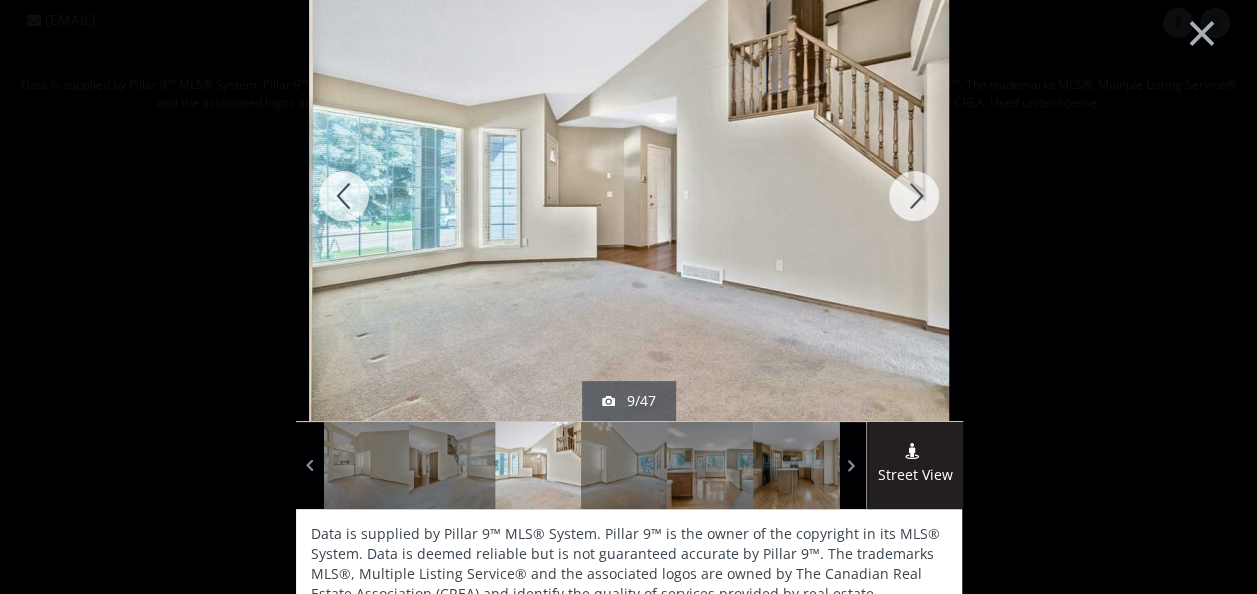 click at bounding box center (914, 196) 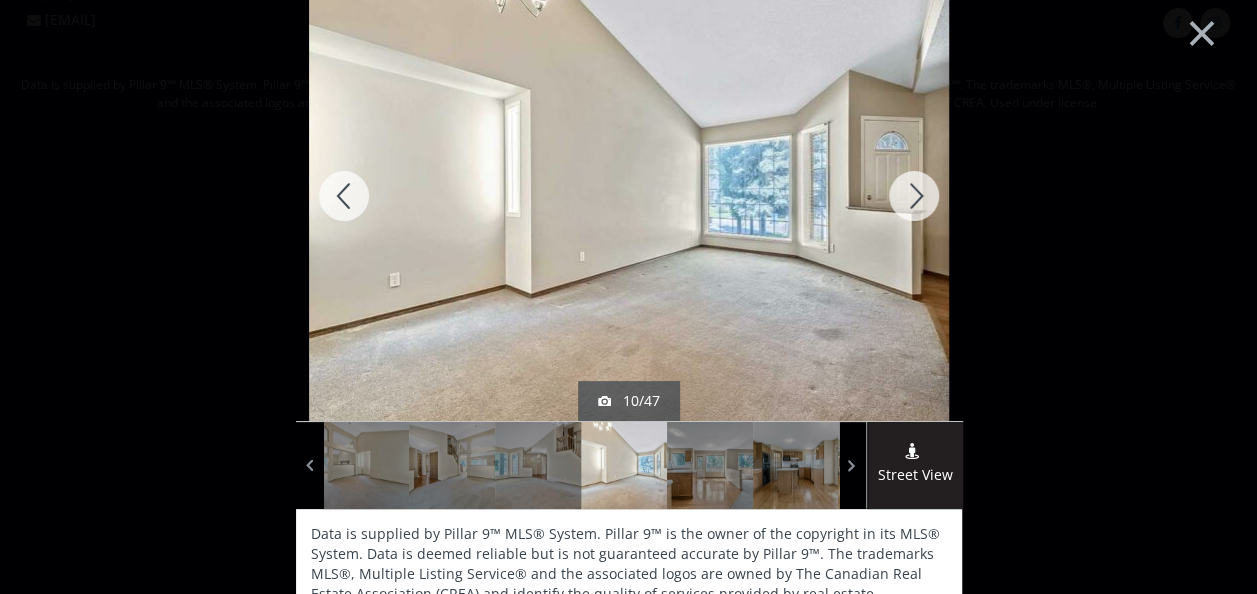 click at bounding box center (914, 196) 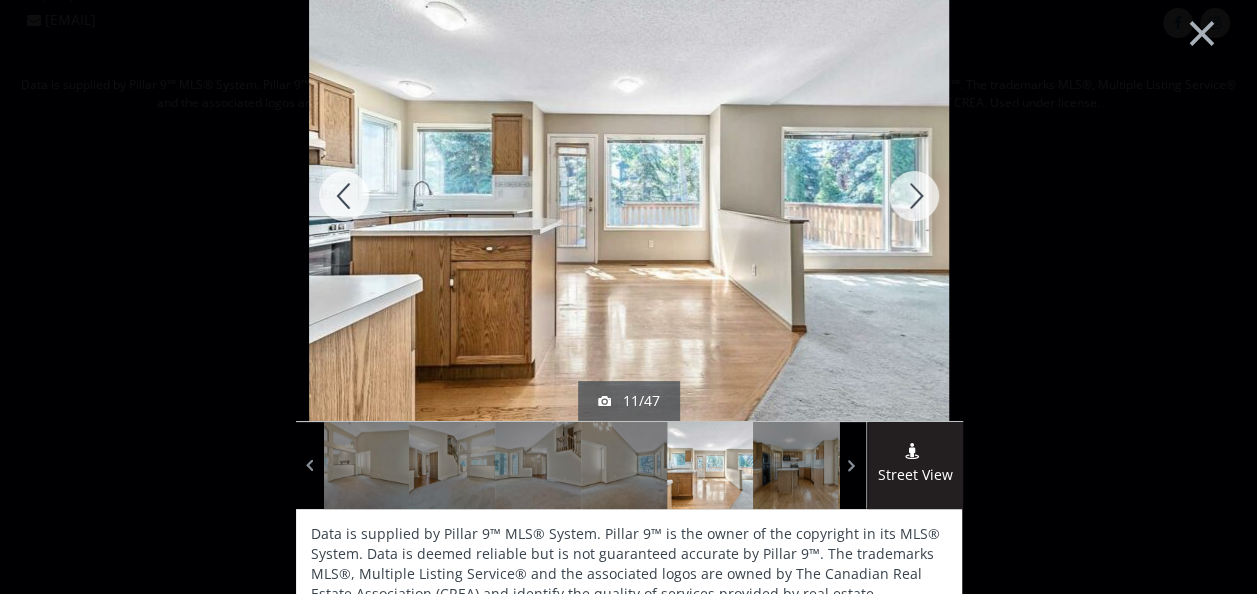 click at bounding box center (914, 196) 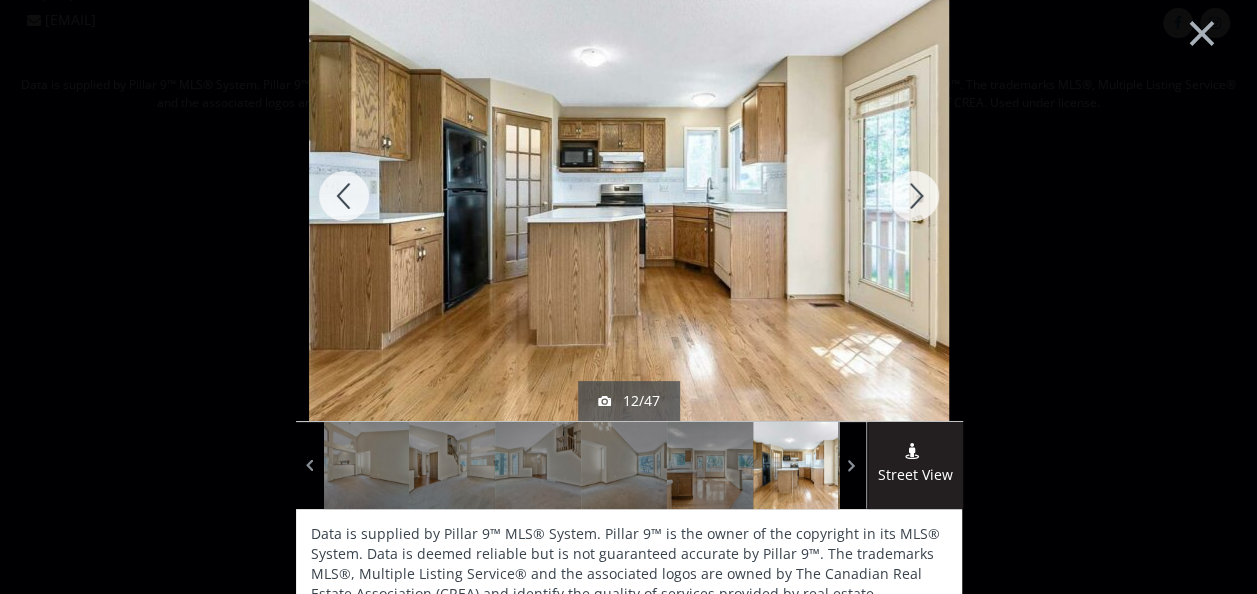 click at bounding box center (914, 196) 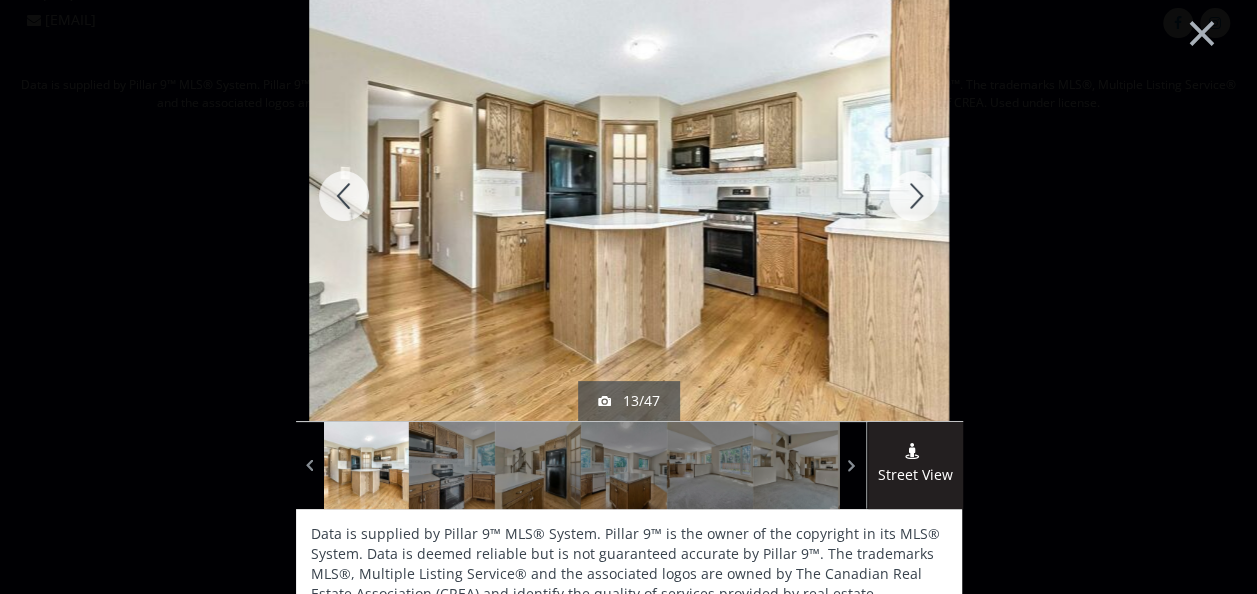 click at bounding box center (914, 196) 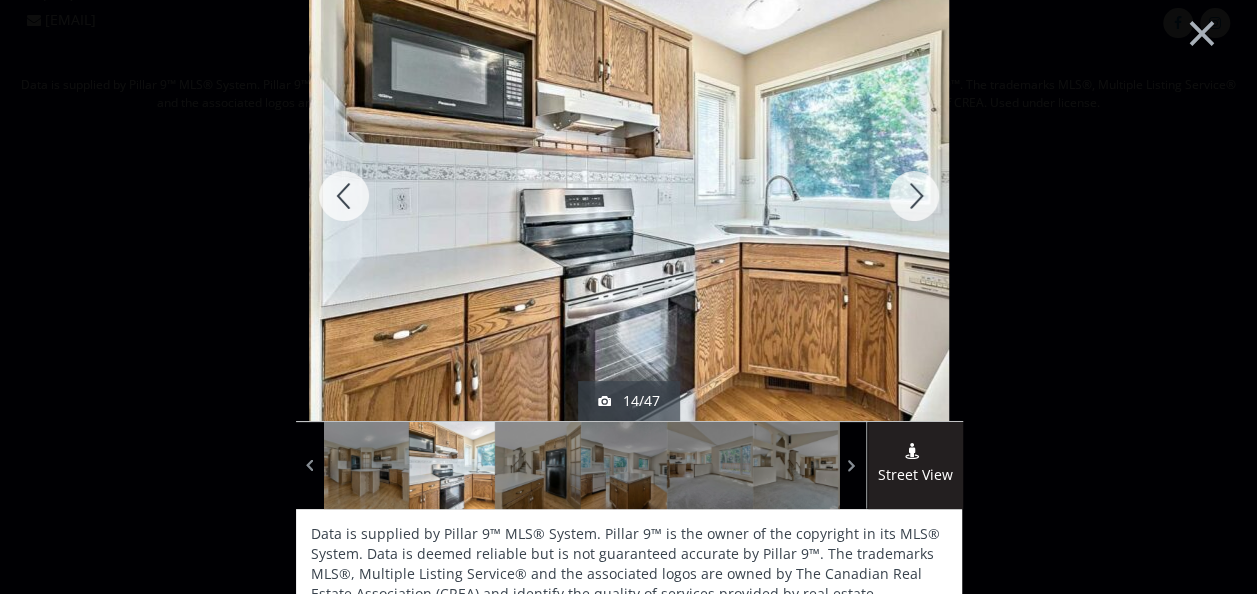 click at bounding box center [914, 196] 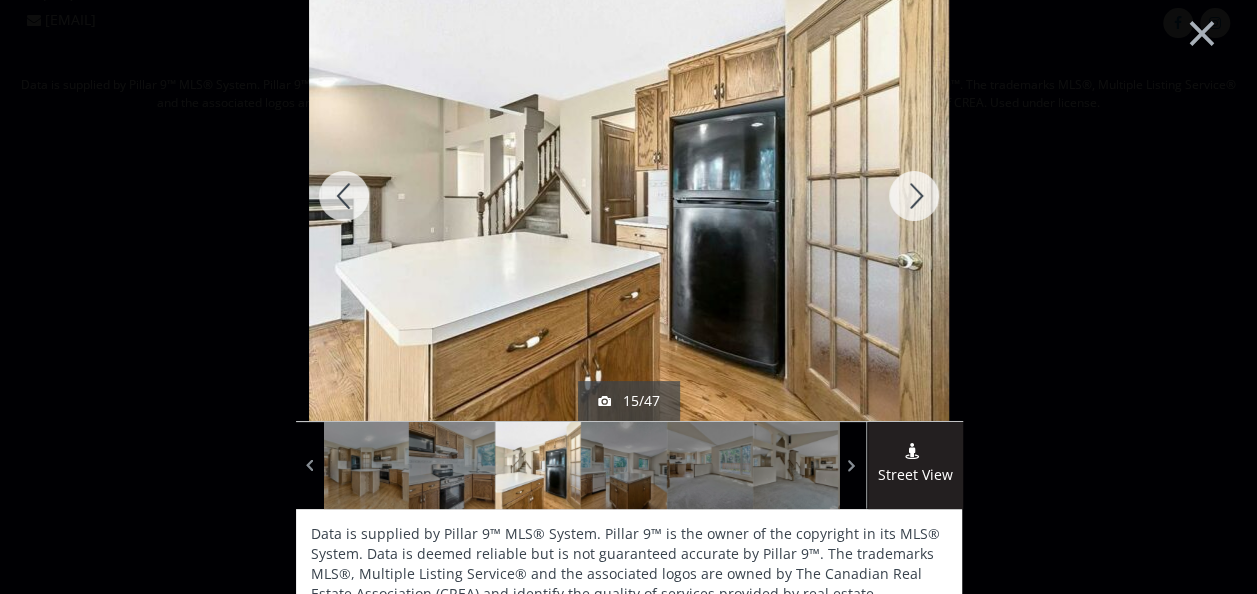 click at bounding box center [914, 196] 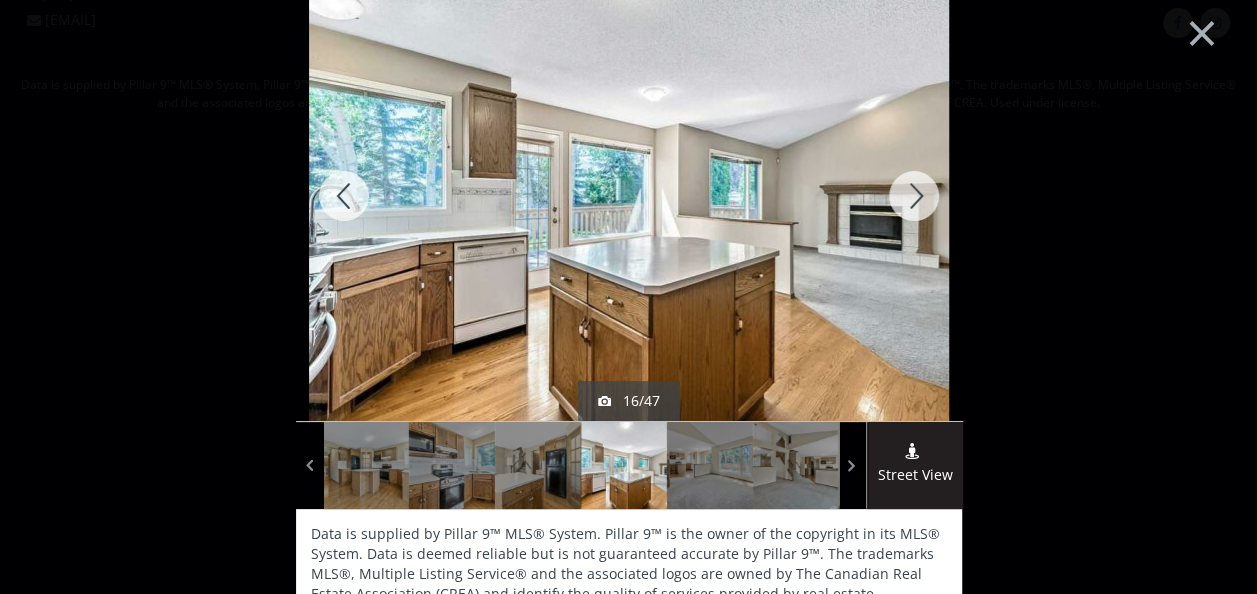 click at bounding box center [914, 196] 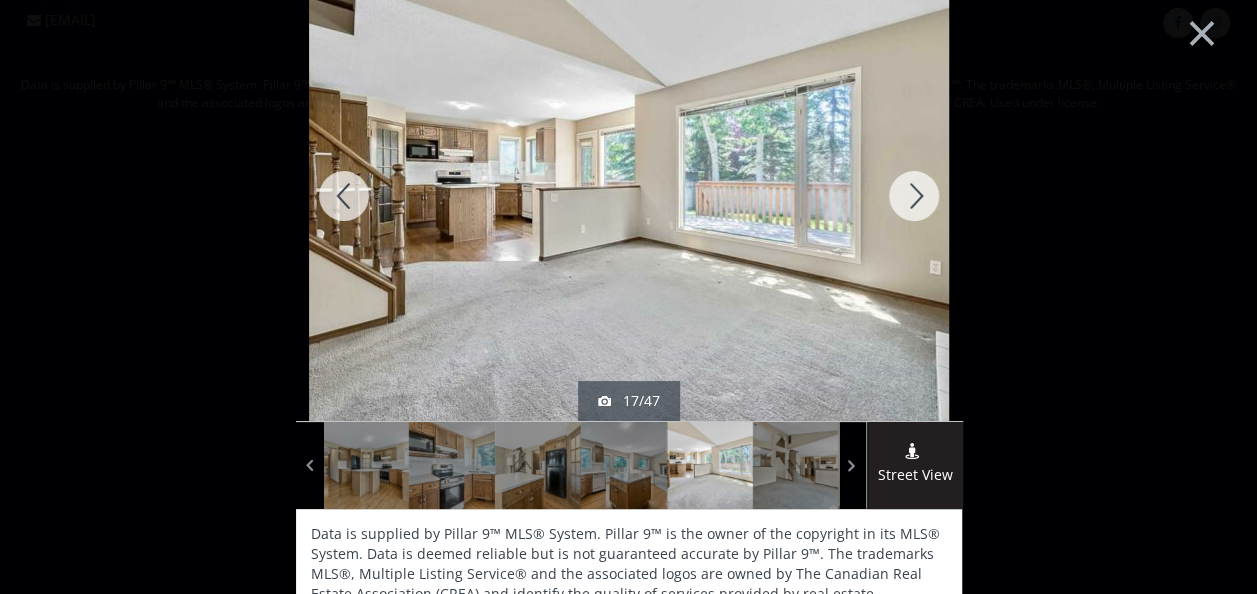 click at bounding box center (914, 196) 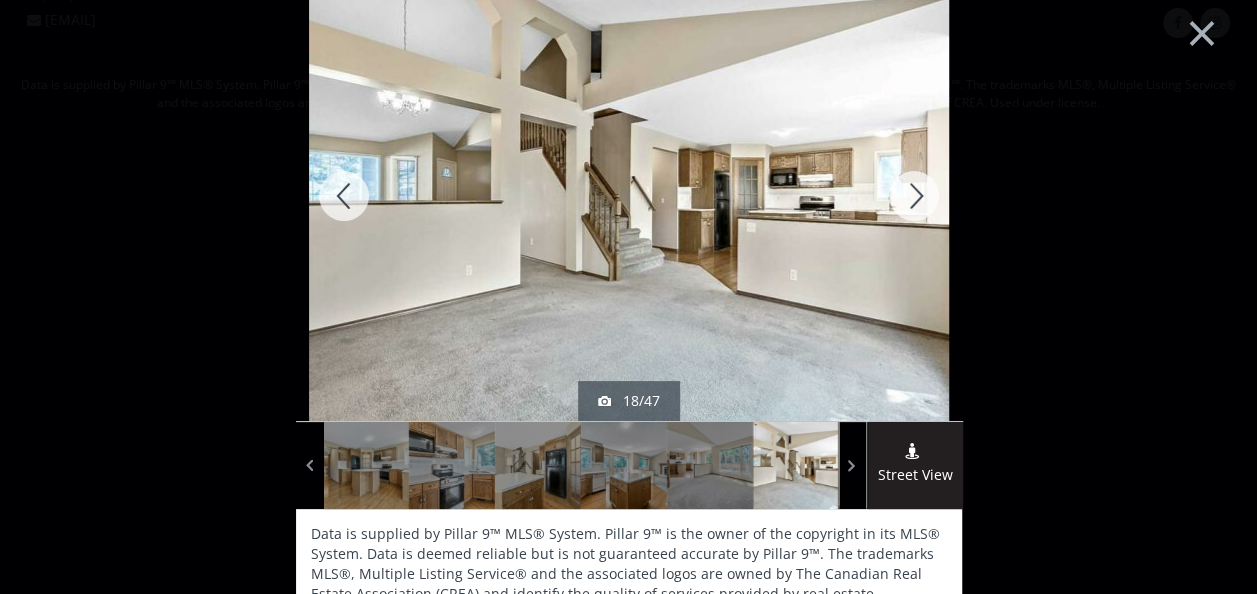 click at bounding box center (914, 196) 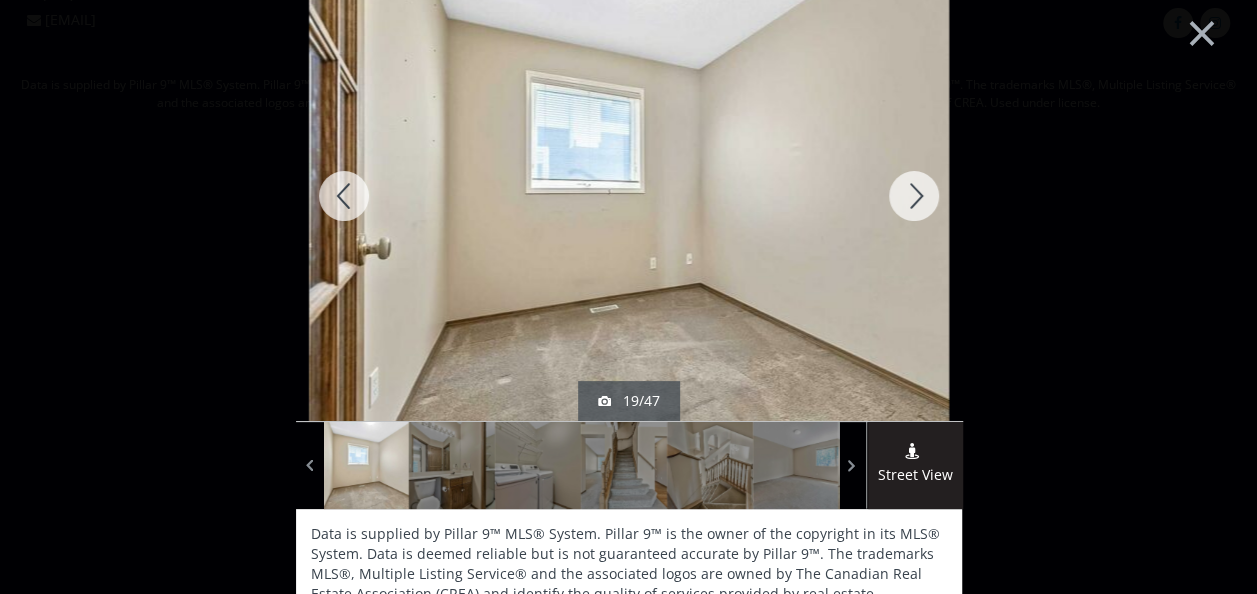 click at bounding box center [914, 196] 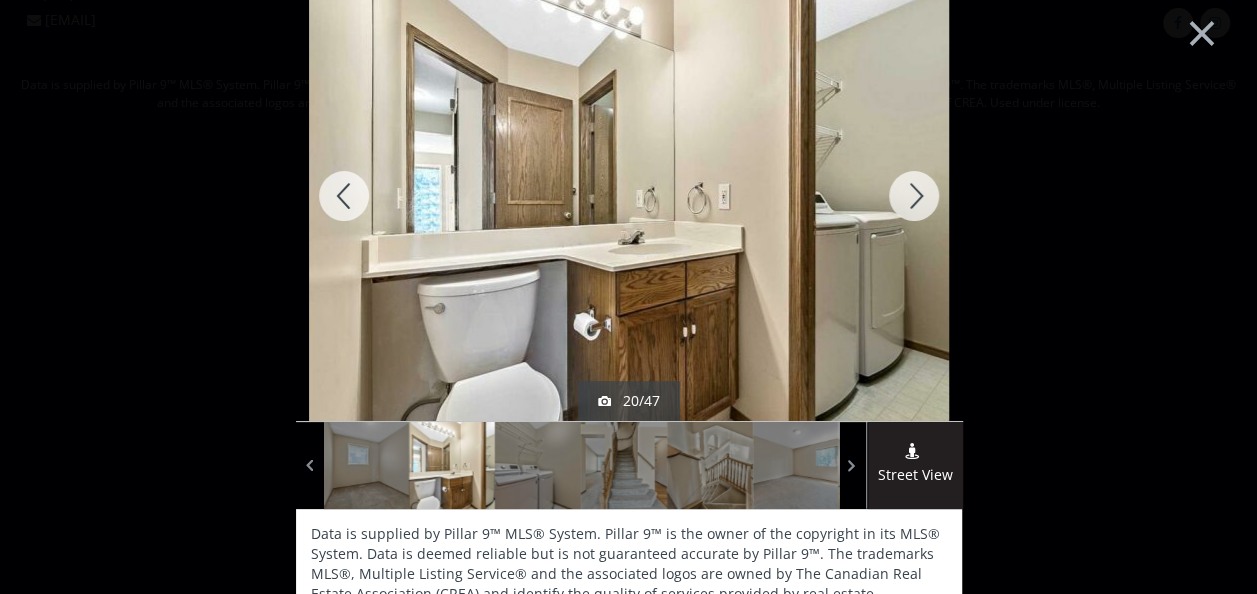 click at bounding box center [914, 196] 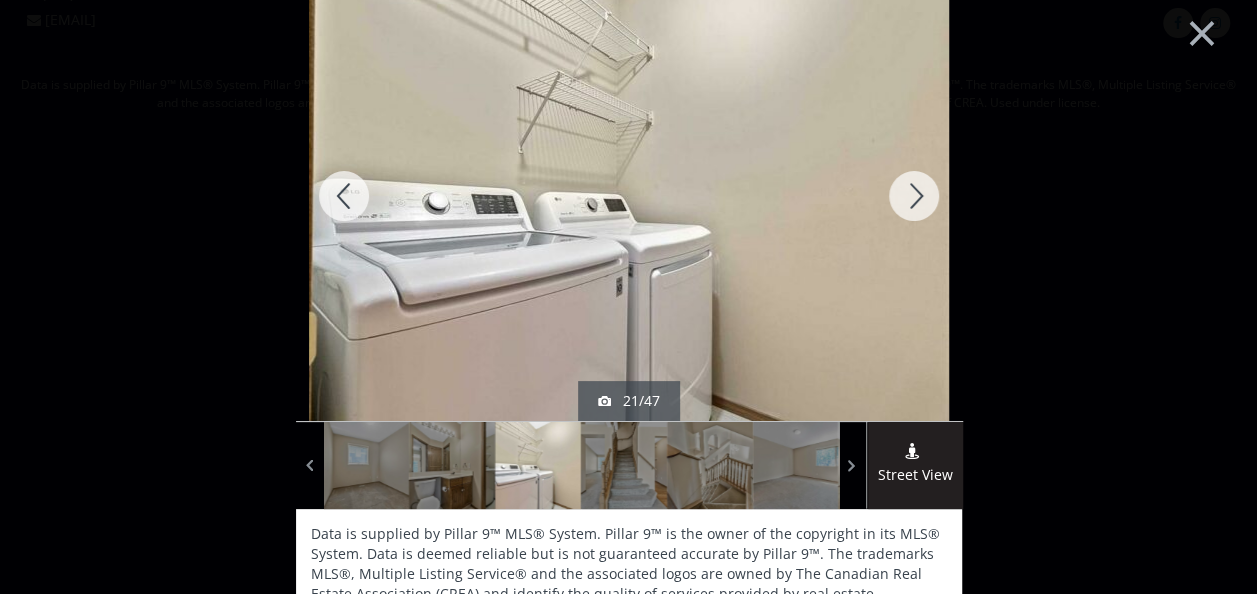 click at bounding box center (914, 196) 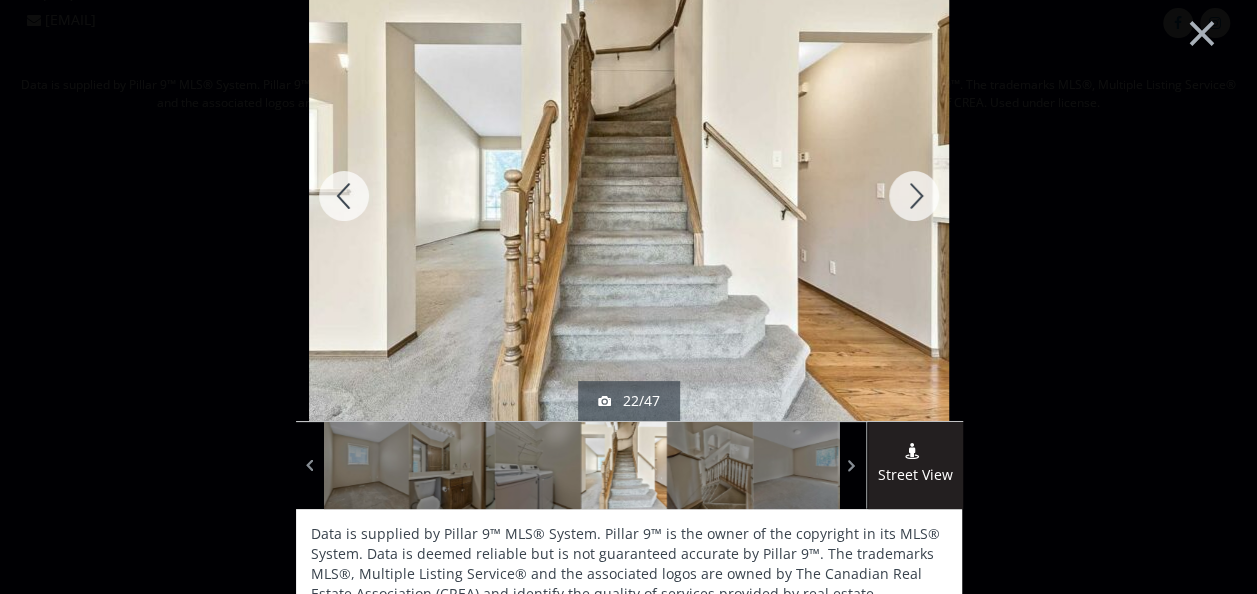 click at bounding box center (914, 196) 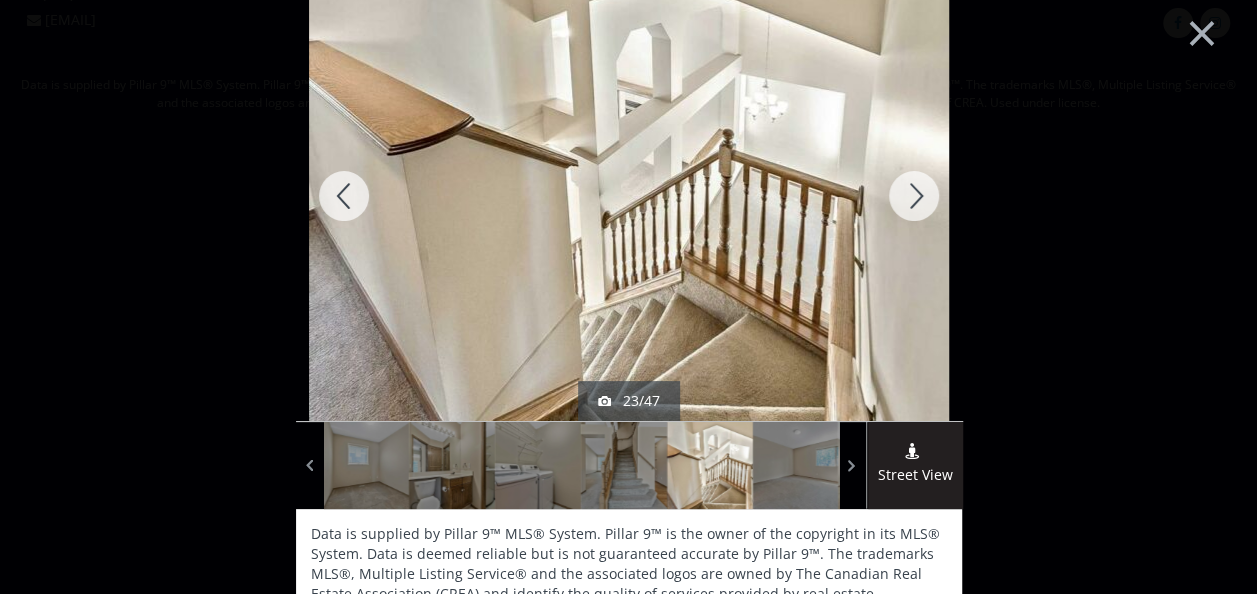 click at bounding box center [914, 196] 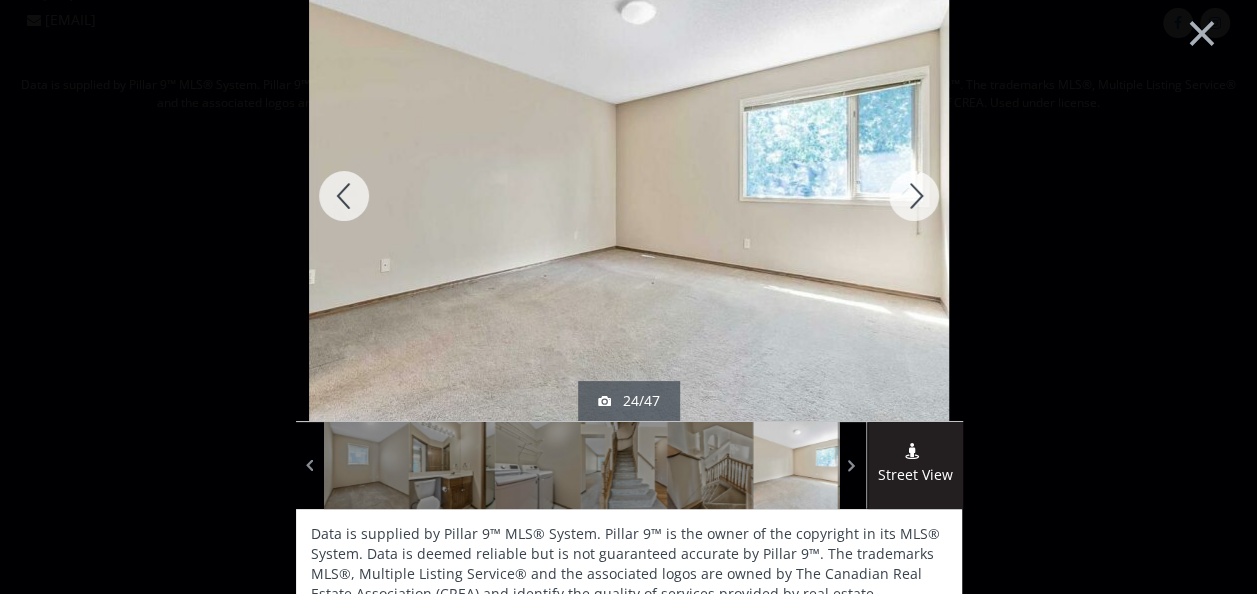 click at bounding box center [914, 196] 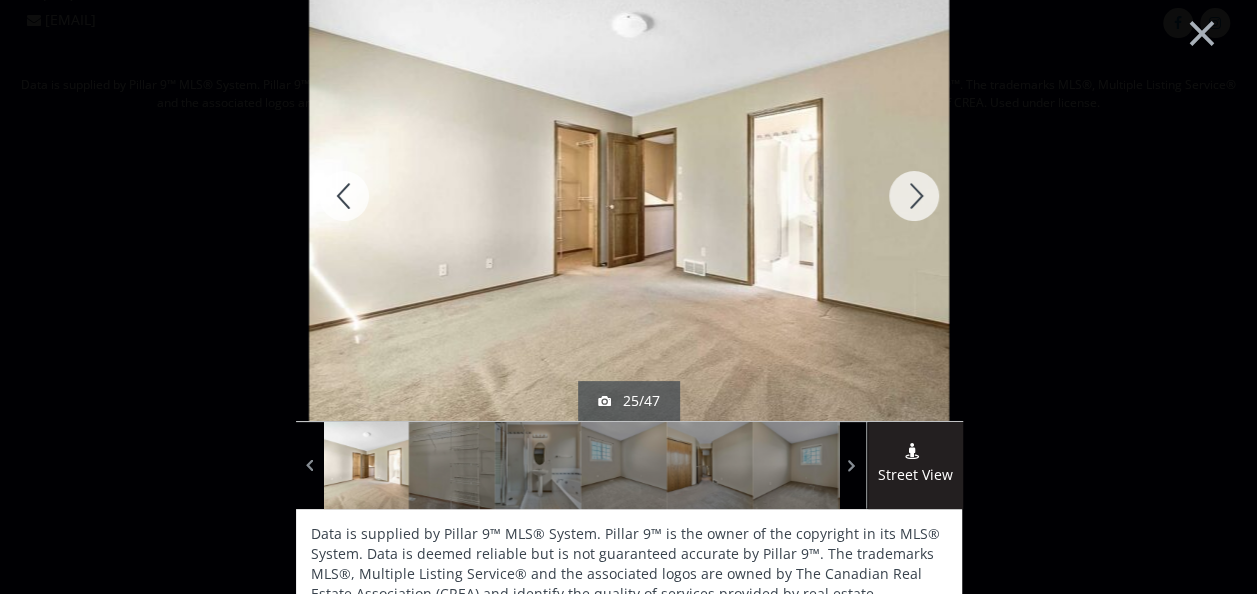 click at bounding box center (914, 196) 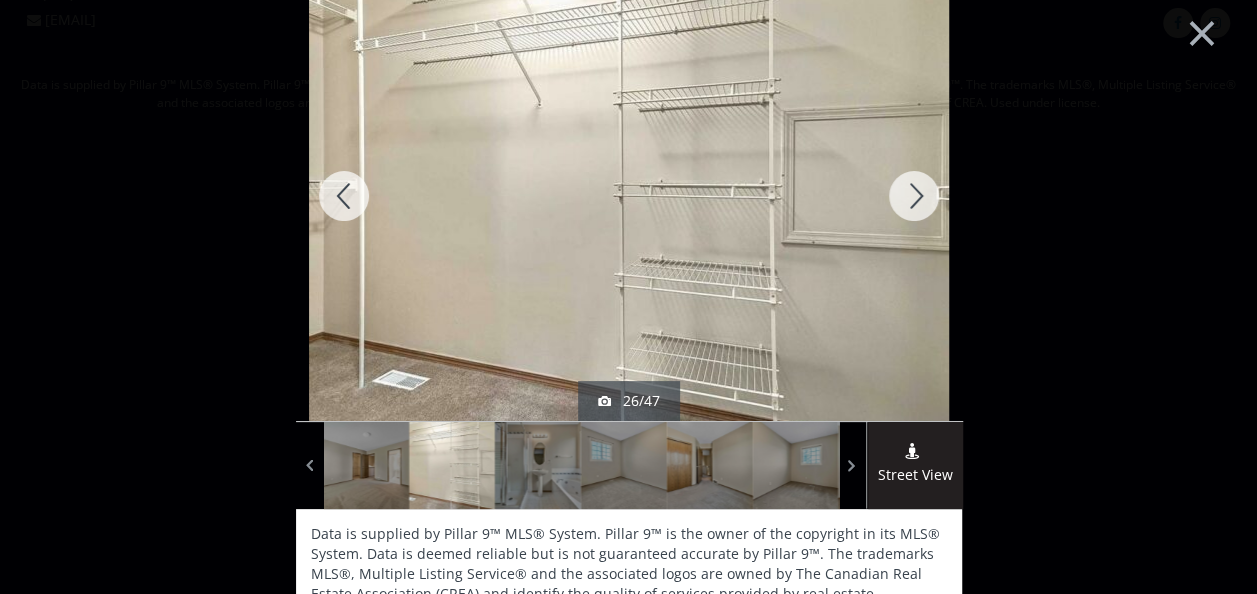 click at bounding box center (344, 196) 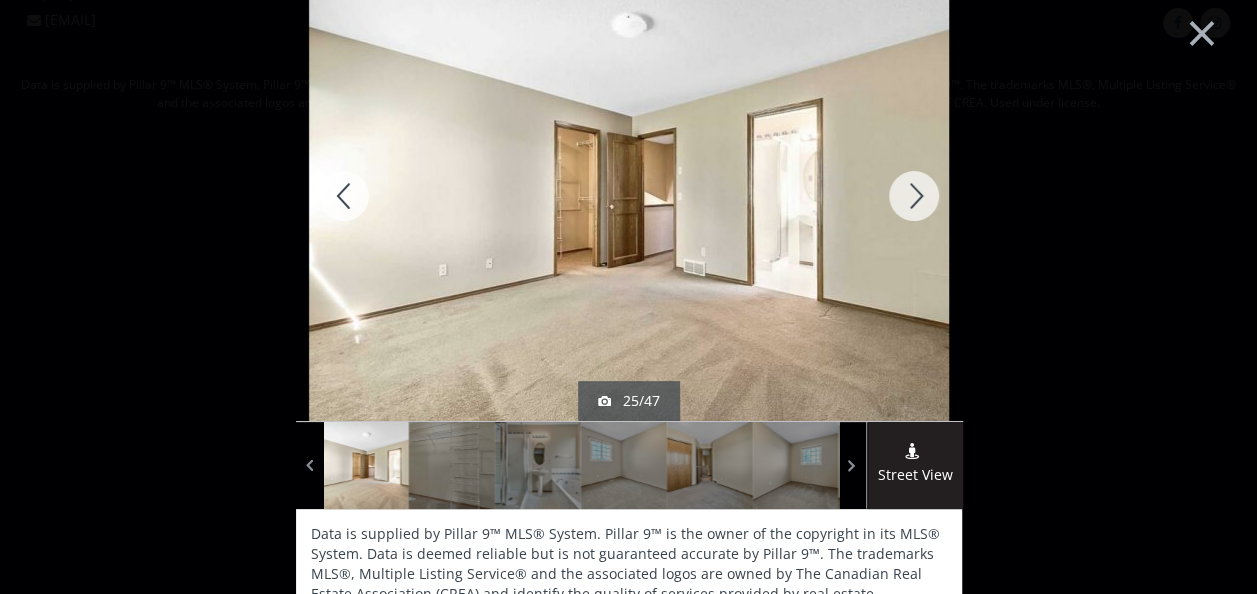 click at bounding box center [914, 196] 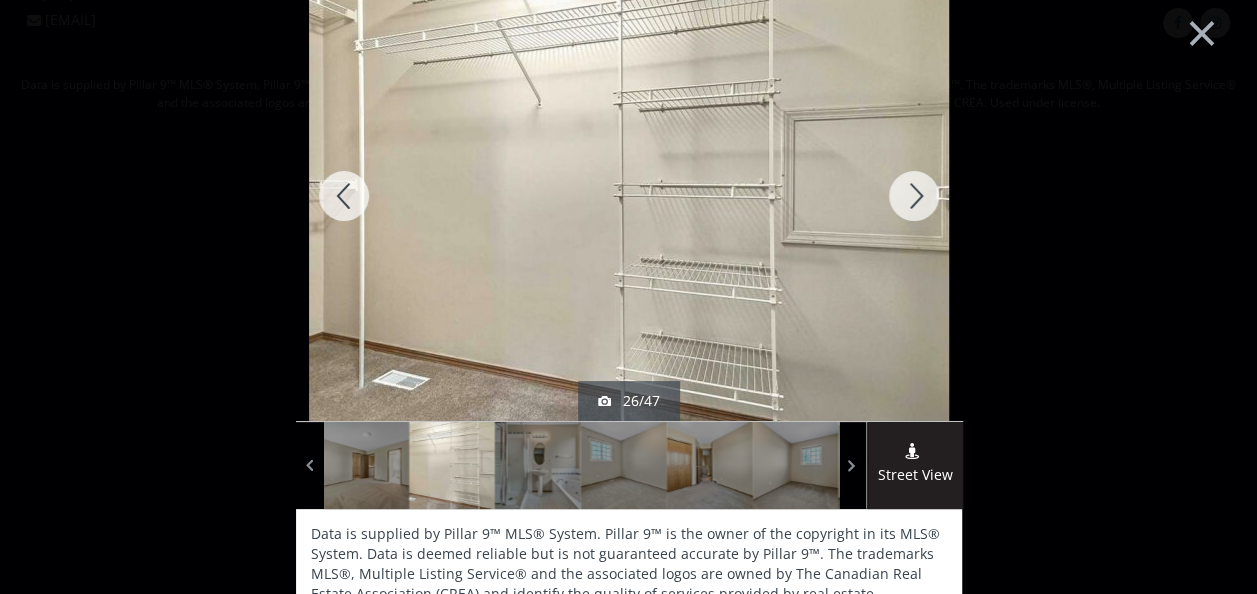click at bounding box center [914, 196] 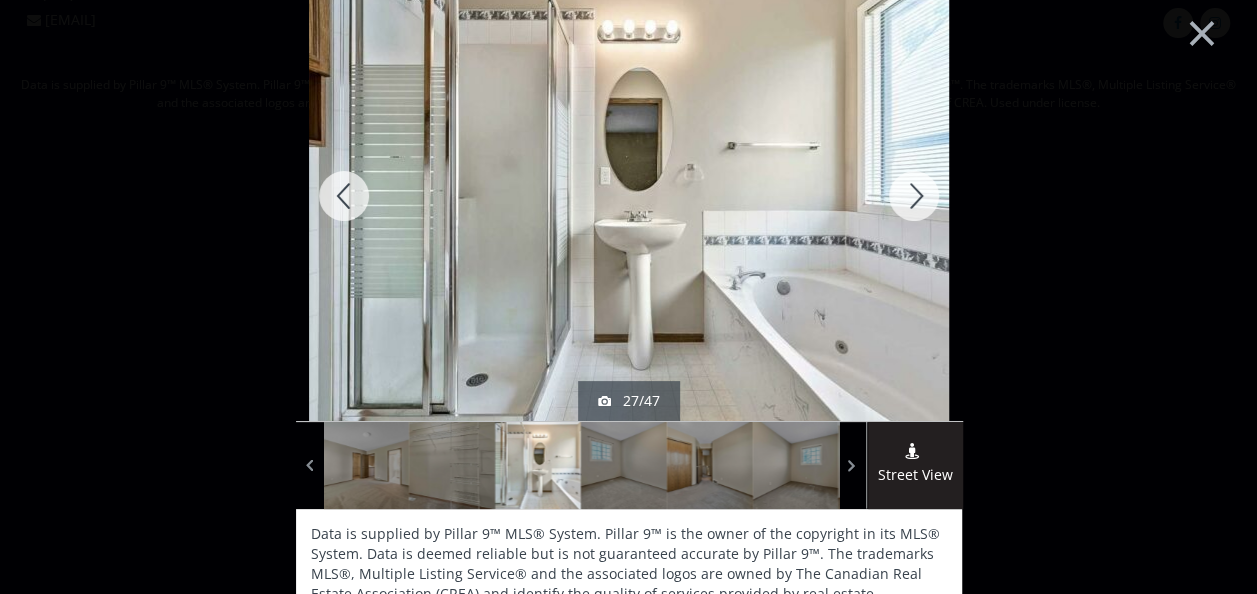 click at bounding box center (914, 196) 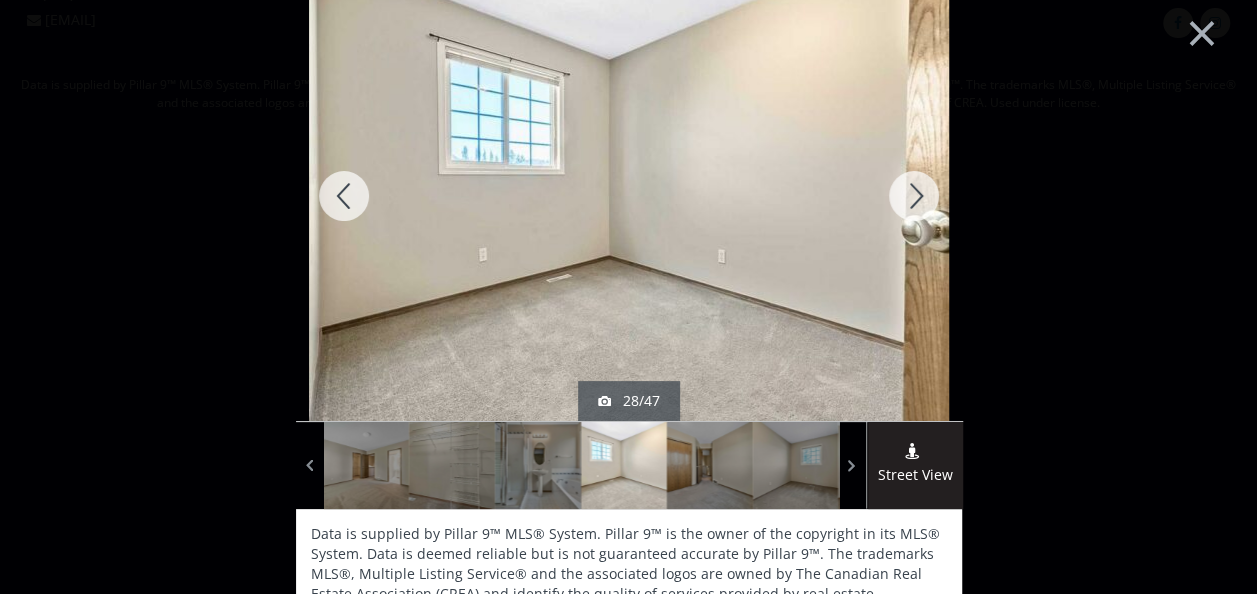 click at bounding box center (914, 196) 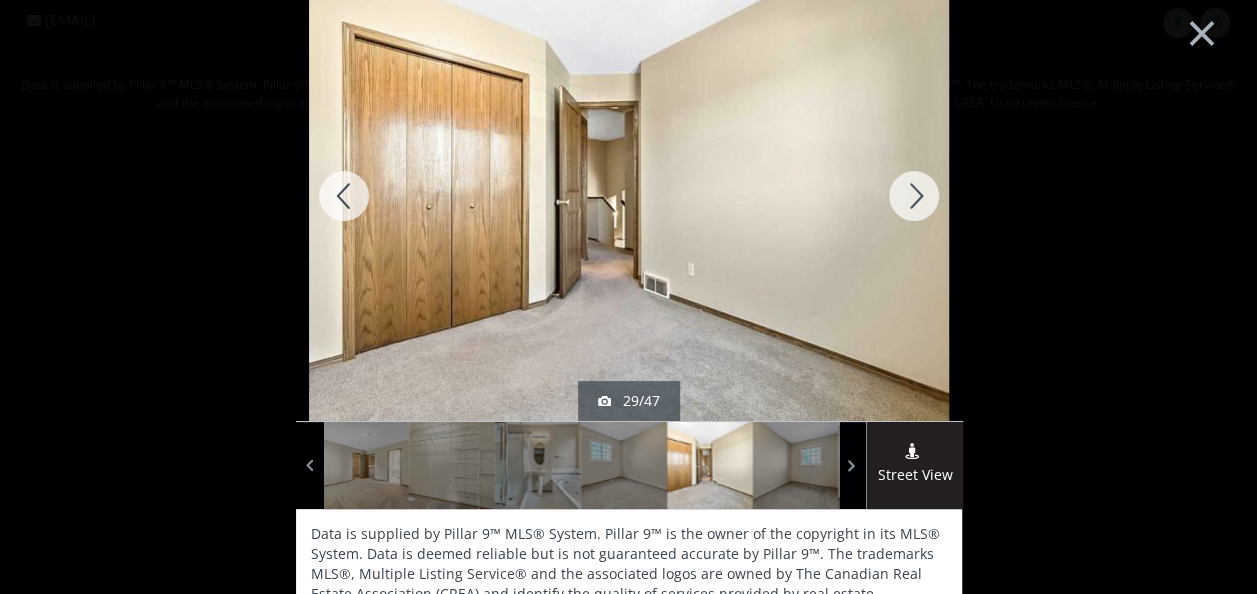 click at bounding box center (914, 196) 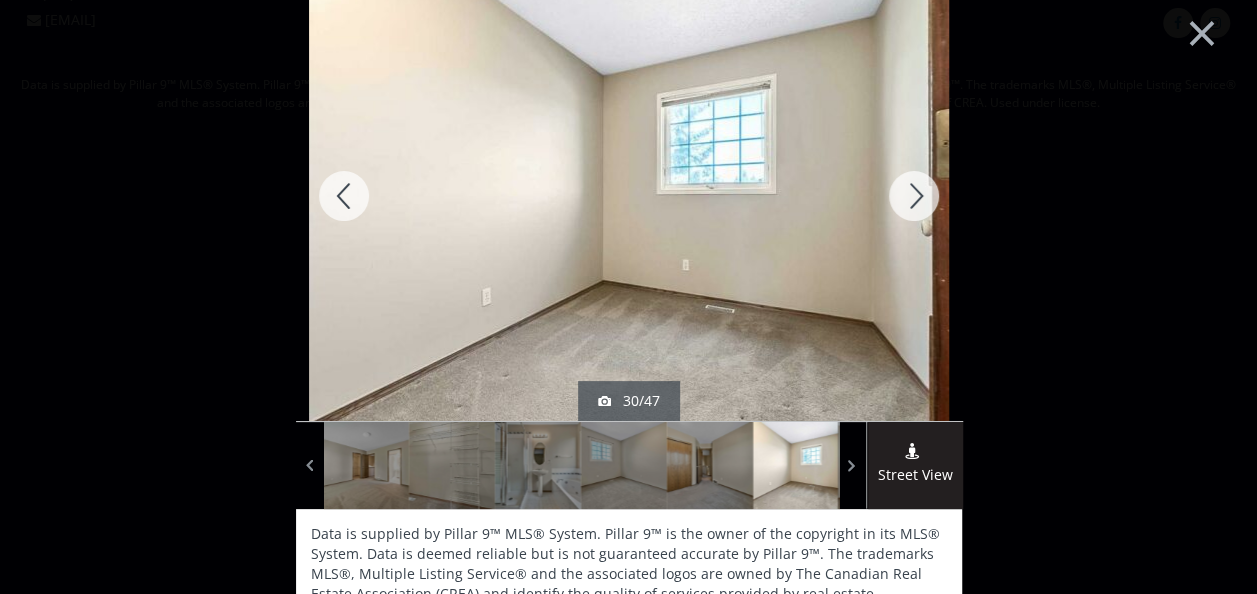 click at bounding box center (914, 196) 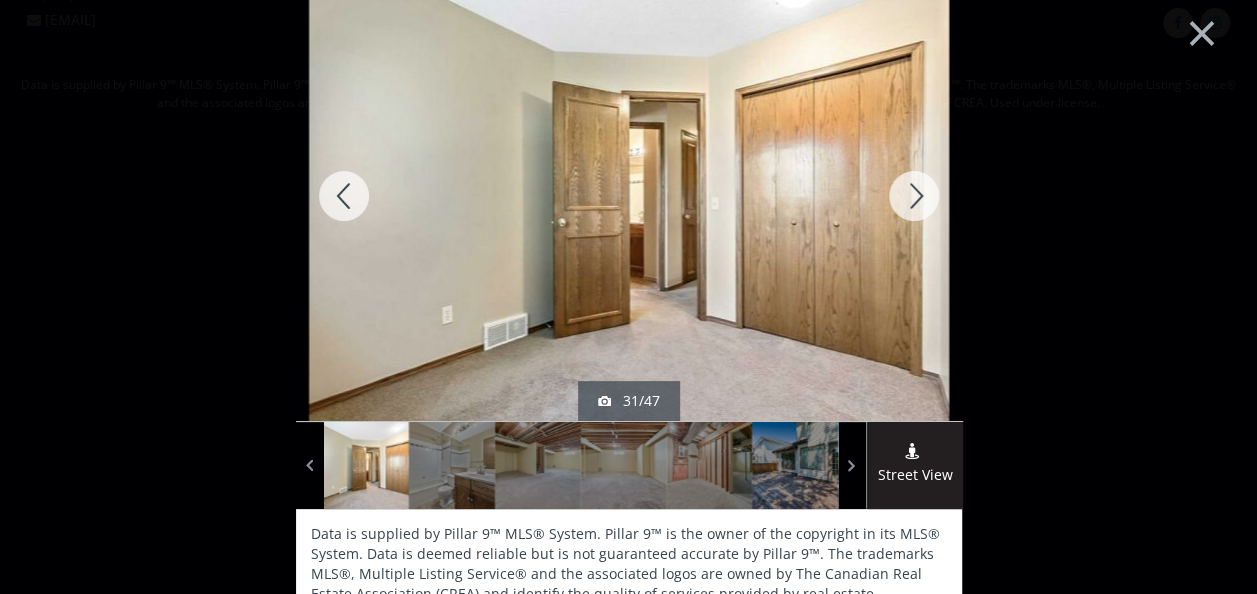 click at bounding box center [914, 196] 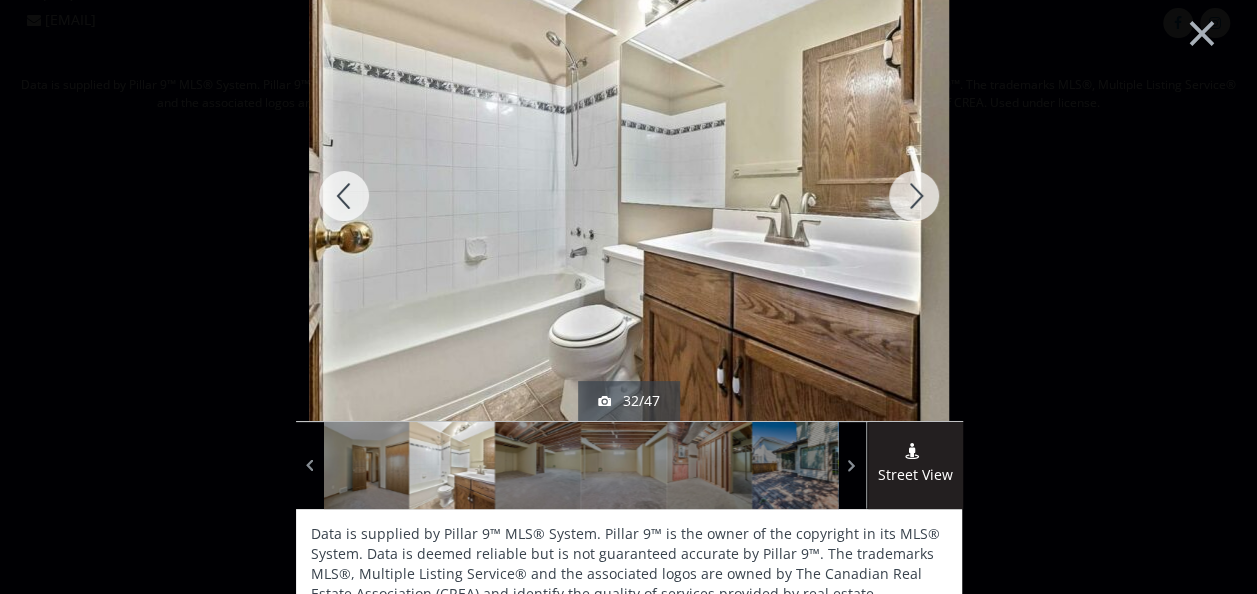 click at bounding box center (914, 196) 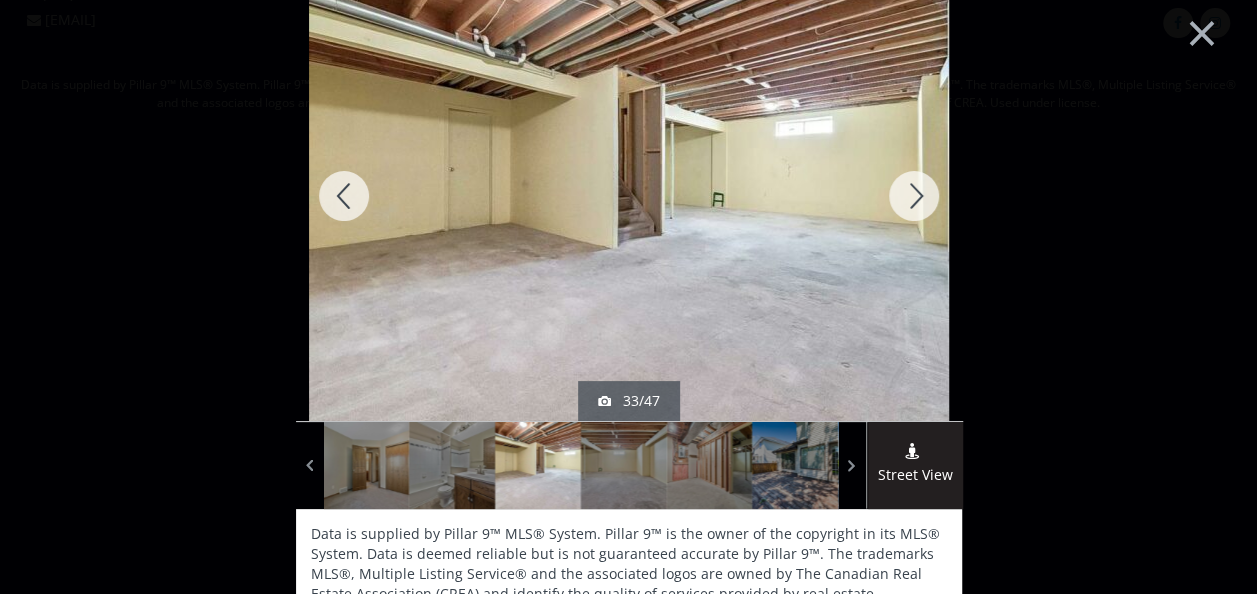 click at bounding box center (914, 196) 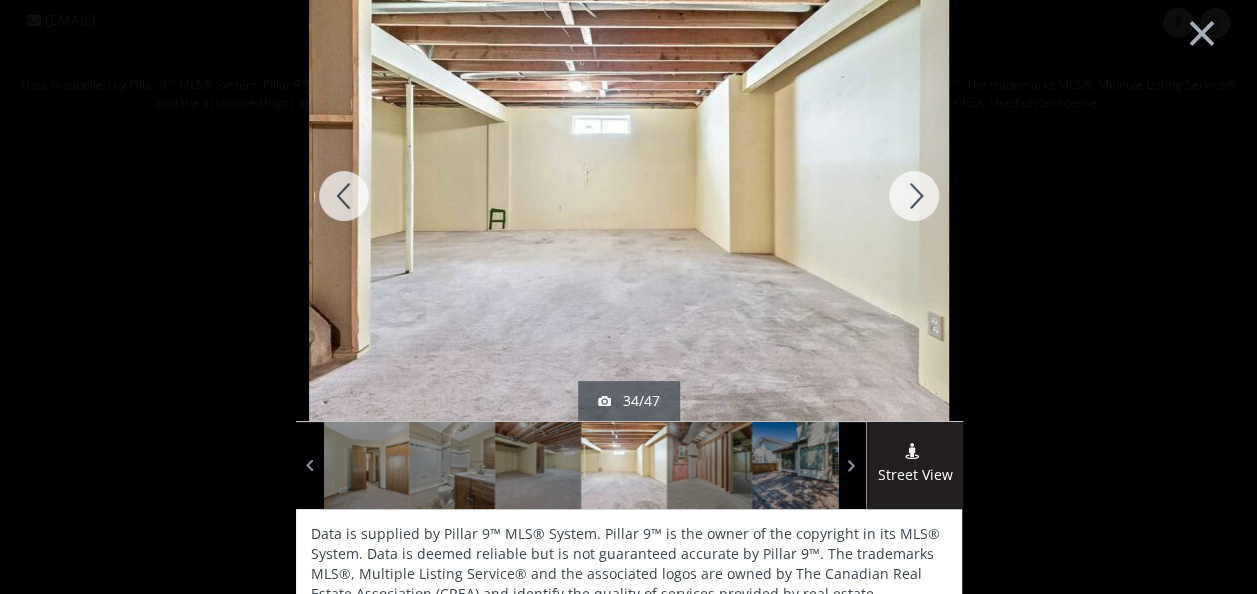 click at bounding box center [914, 196] 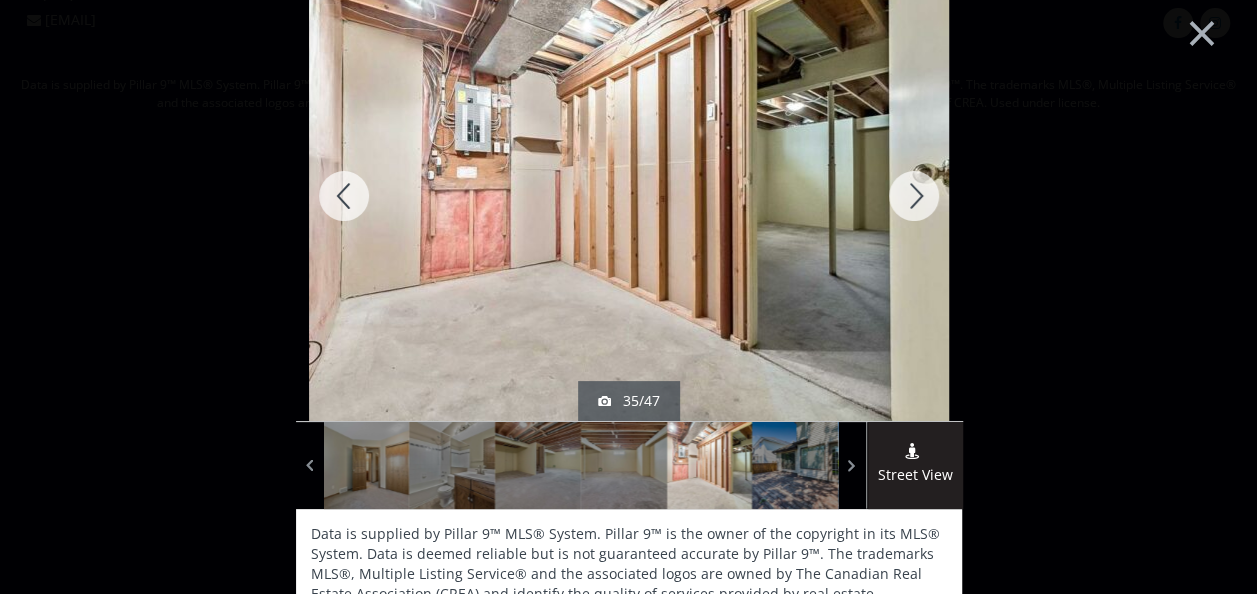 click at bounding box center [344, 196] 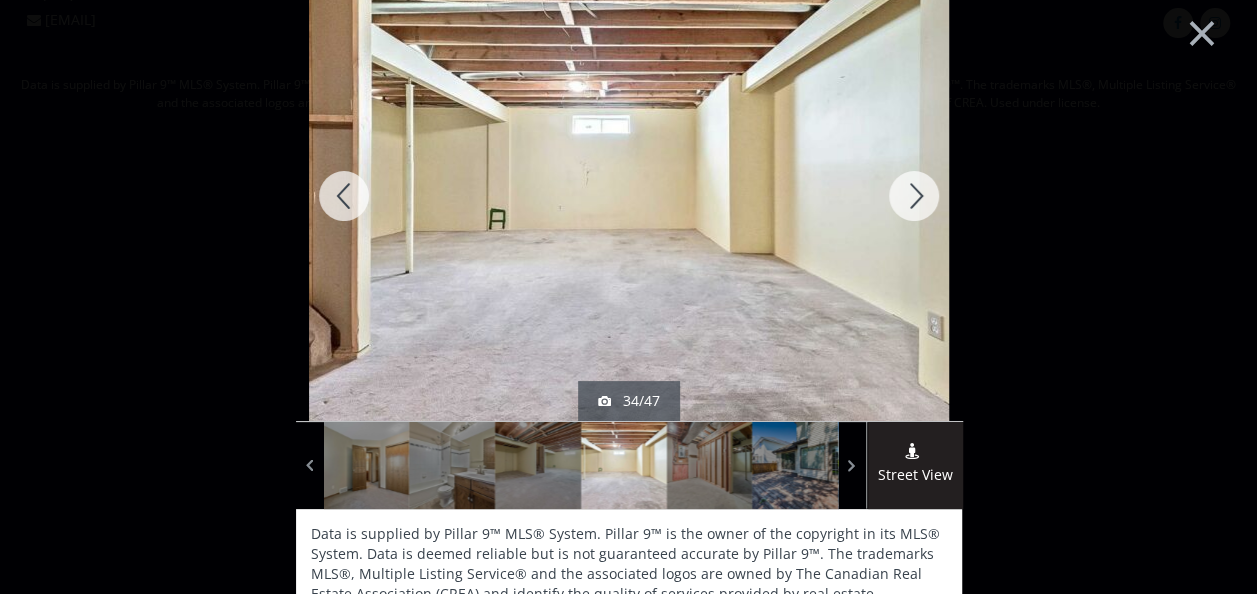 click at bounding box center (914, 196) 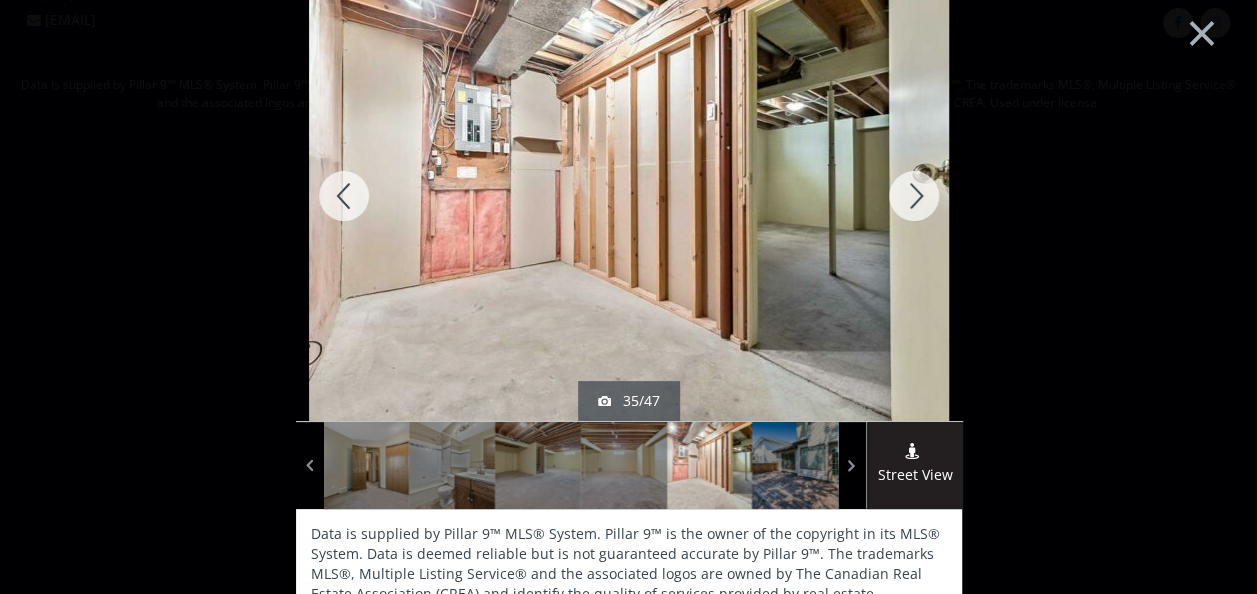 click at bounding box center [914, 196] 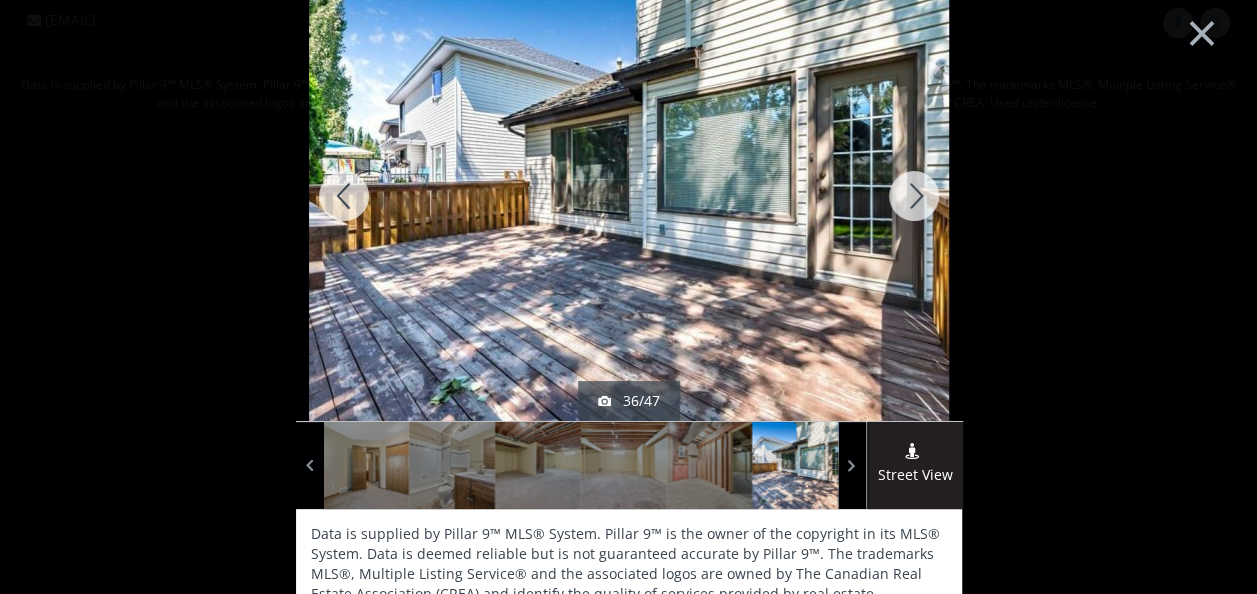 click at bounding box center [914, 196] 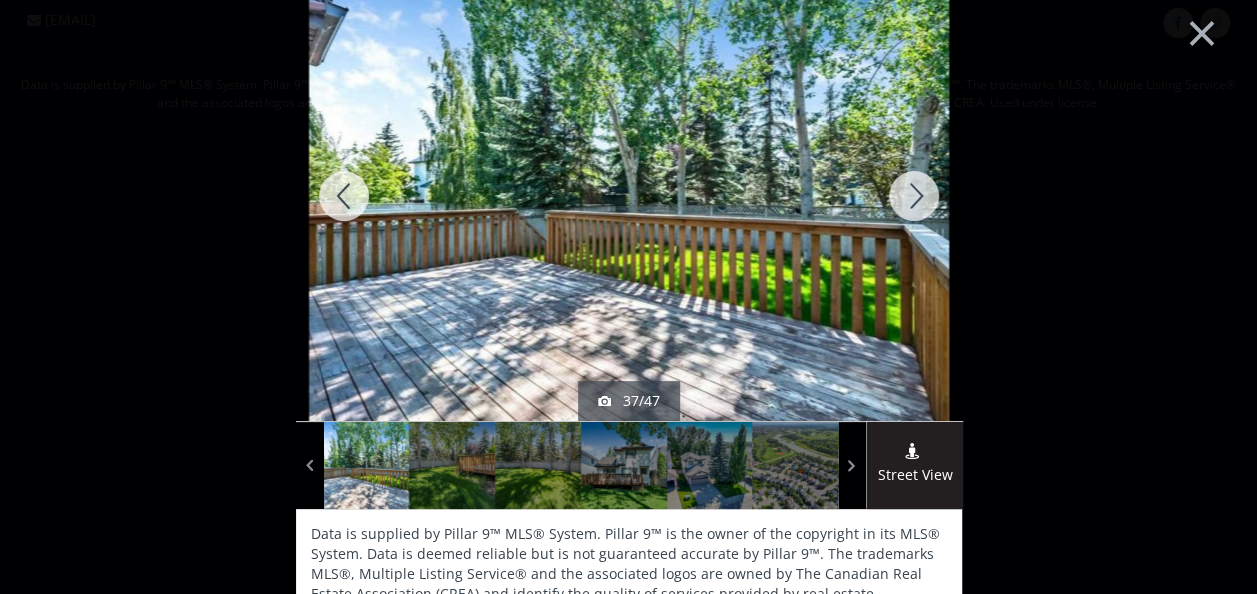 click at bounding box center [914, 196] 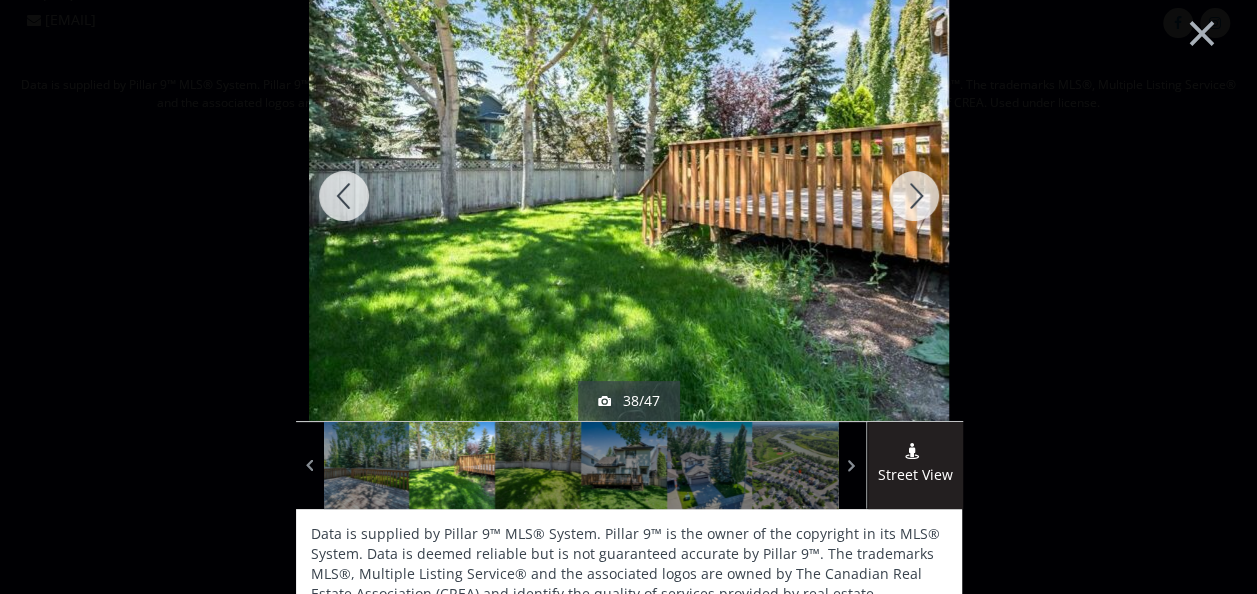 click at bounding box center (914, 196) 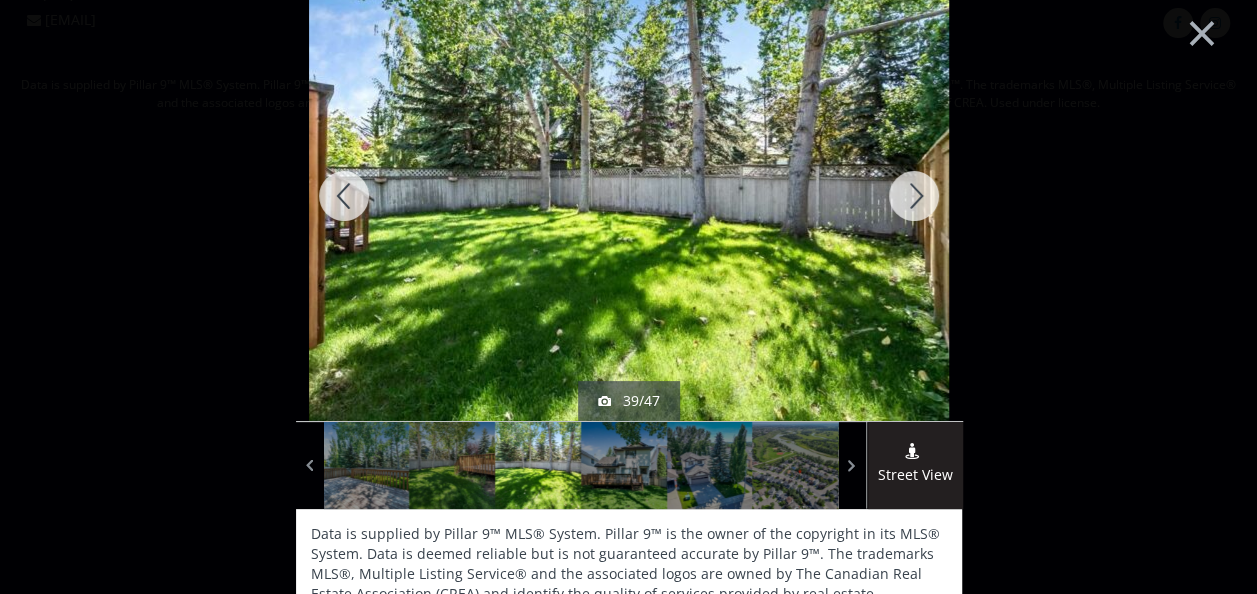 click at bounding box center [914, 196] 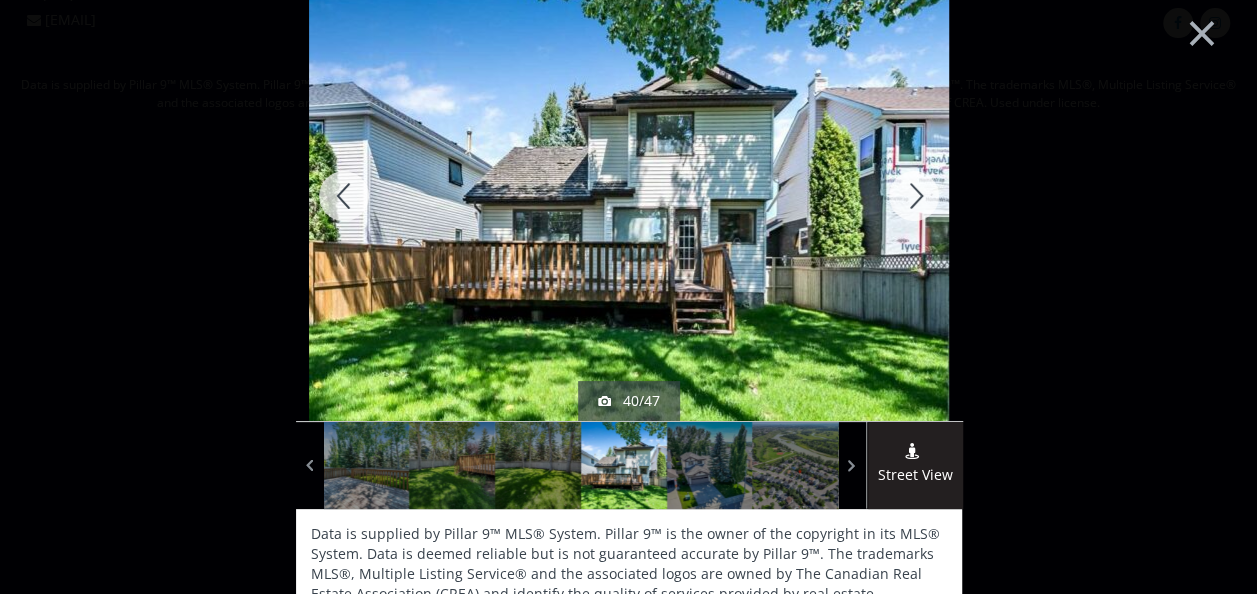 click at bounding box center [914, 196] 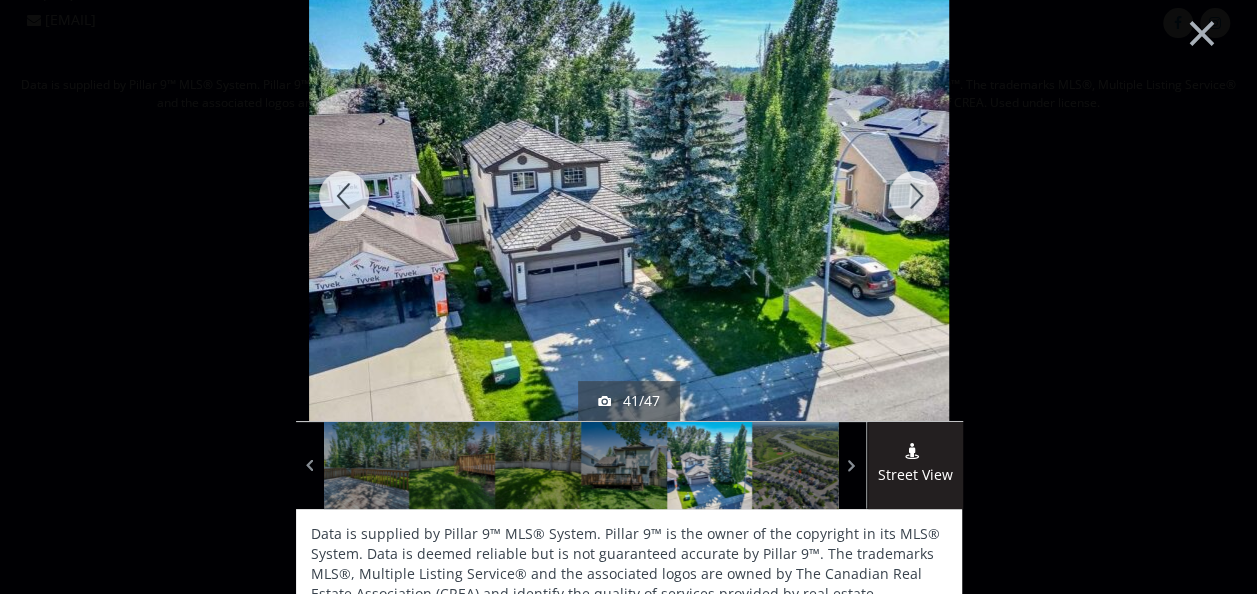 click at bounding box center [914, 196] 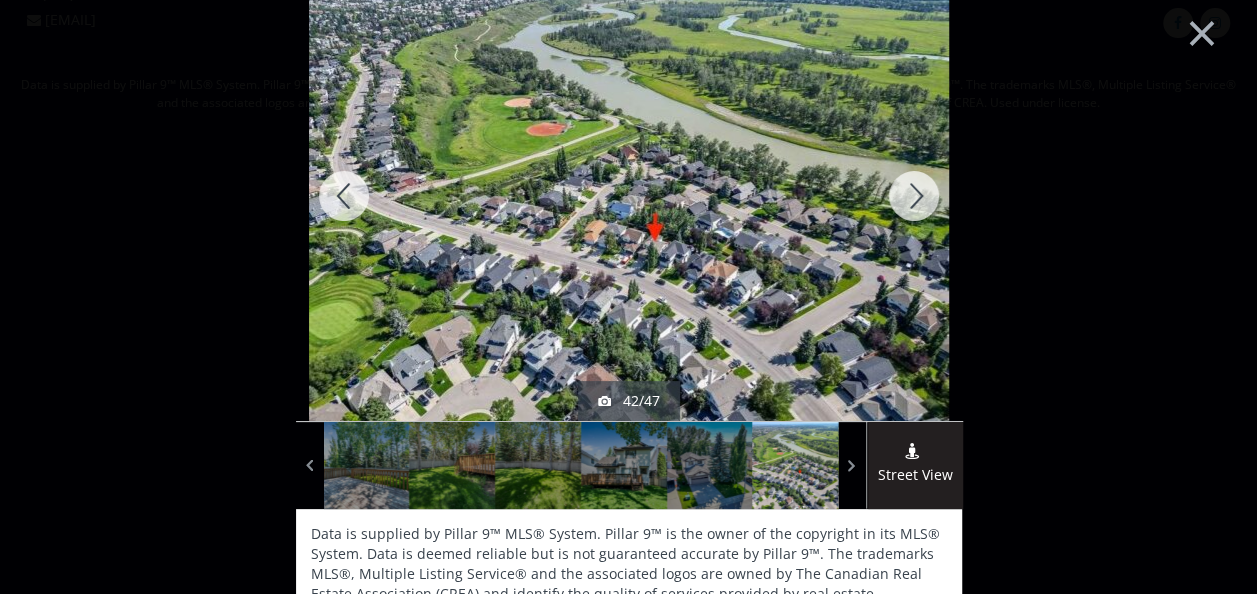 click at bounding box center [914, 196] 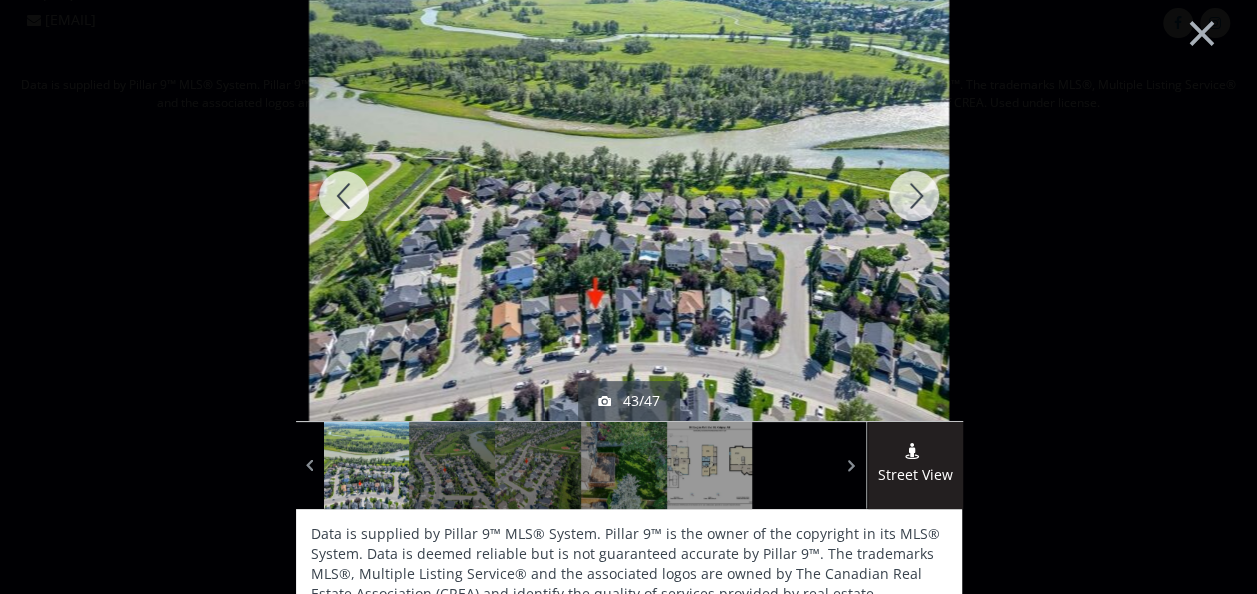 click at bounding box center [914, 196] 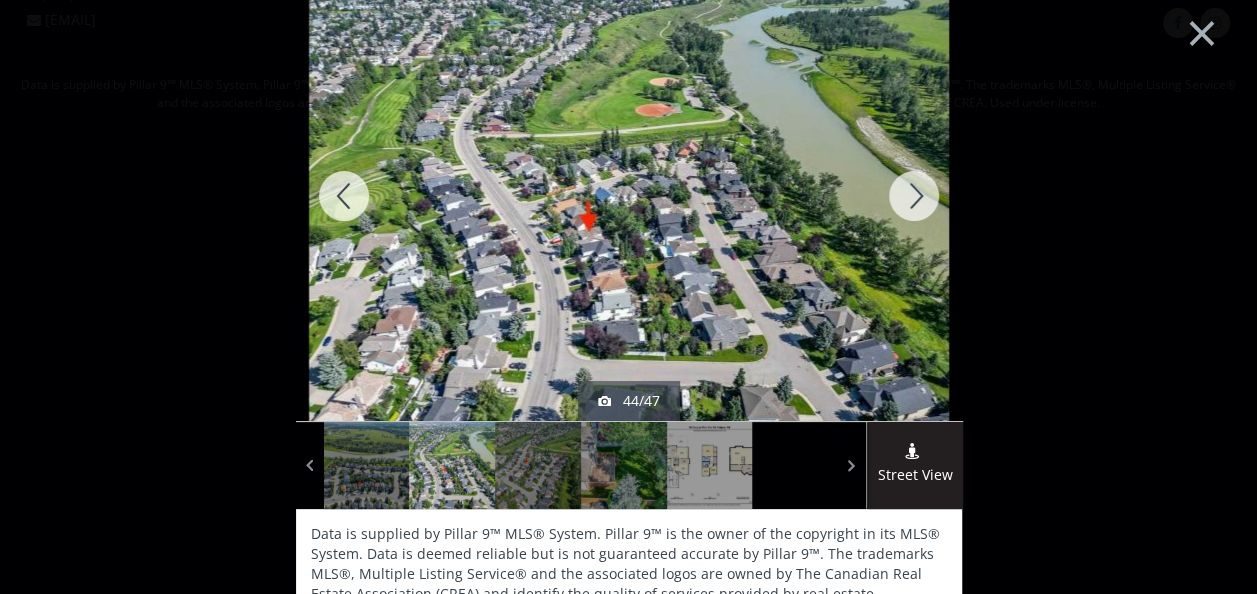 click at bounding box center [914, 196] 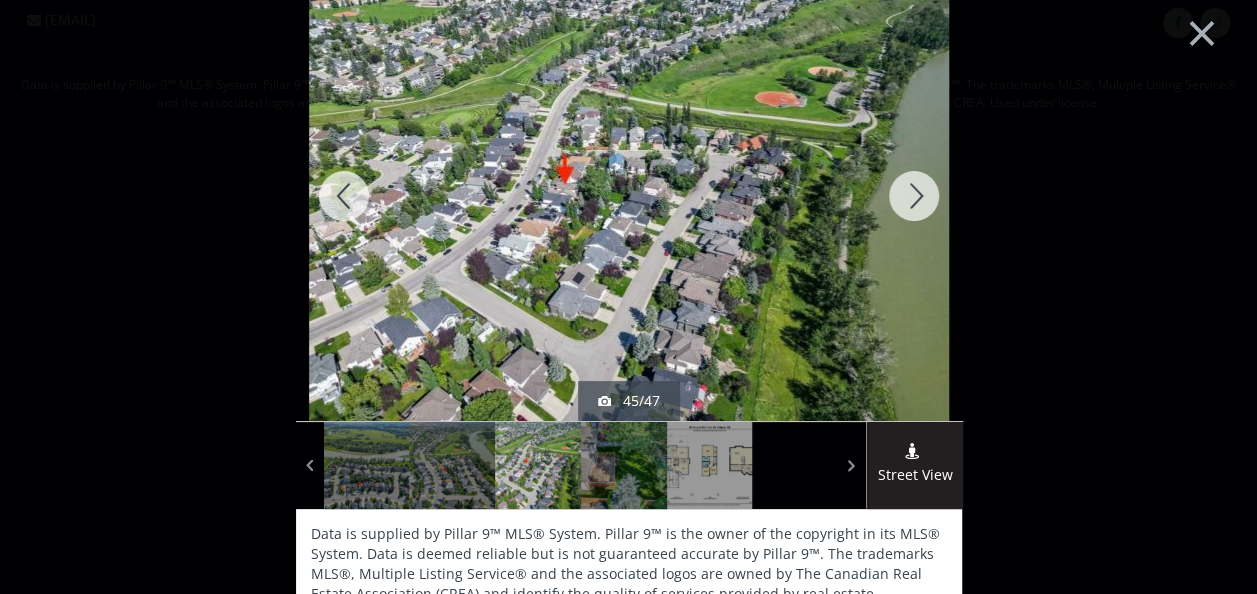 click at bounding box center [914, 196] 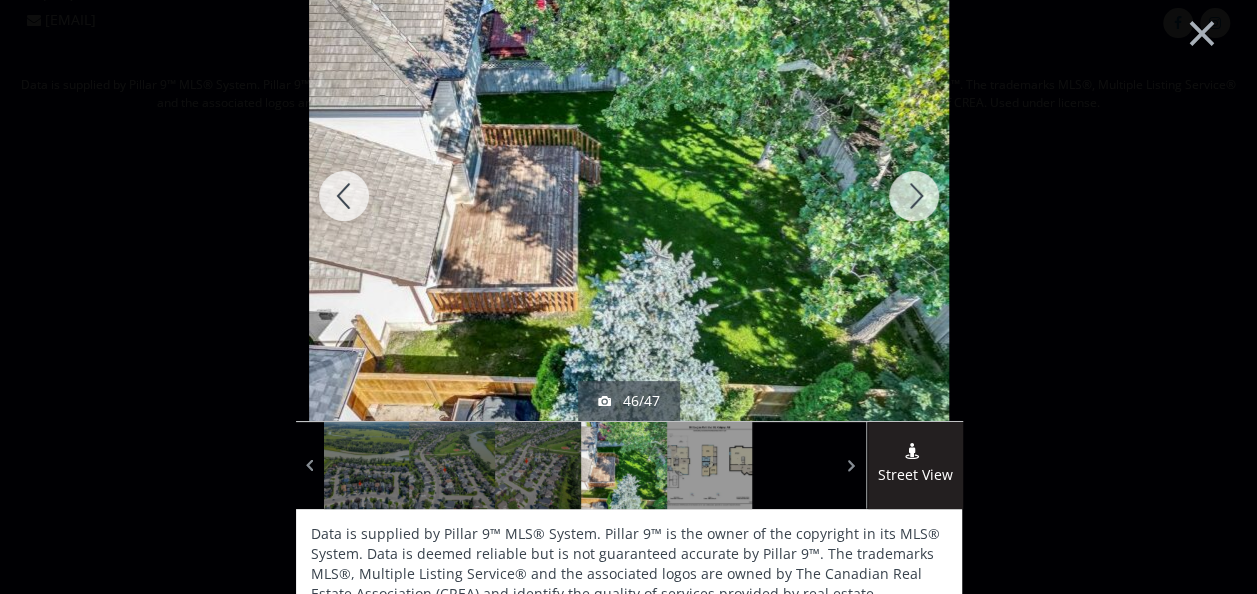 click at bounding box center [914, 196] 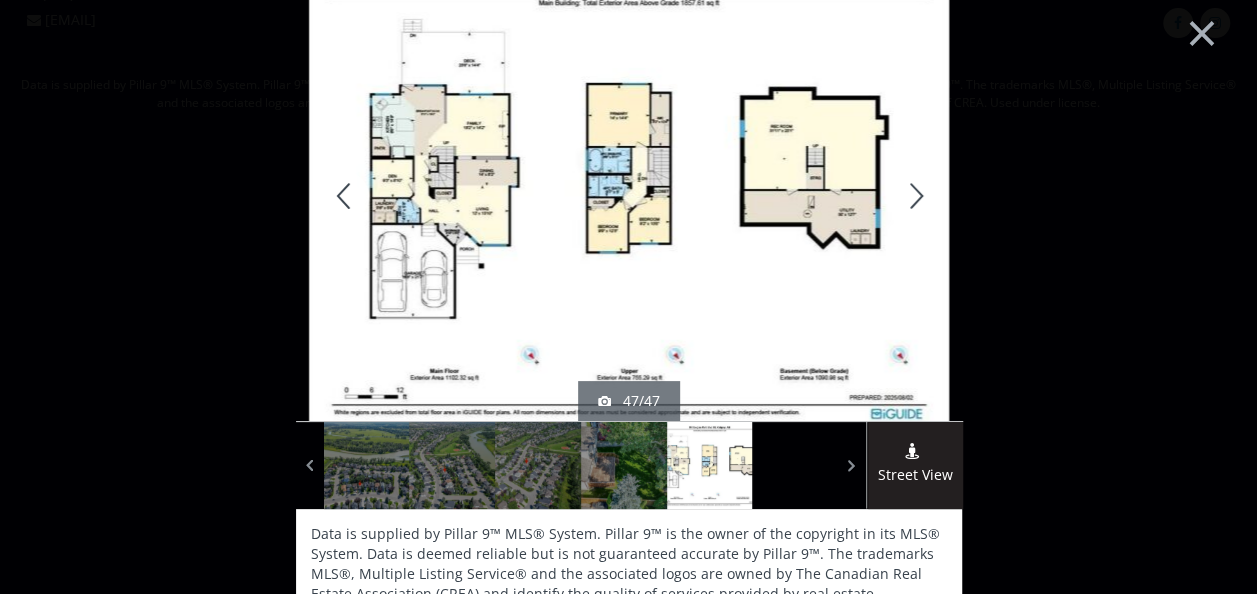 click at bounding box center [914, 196] 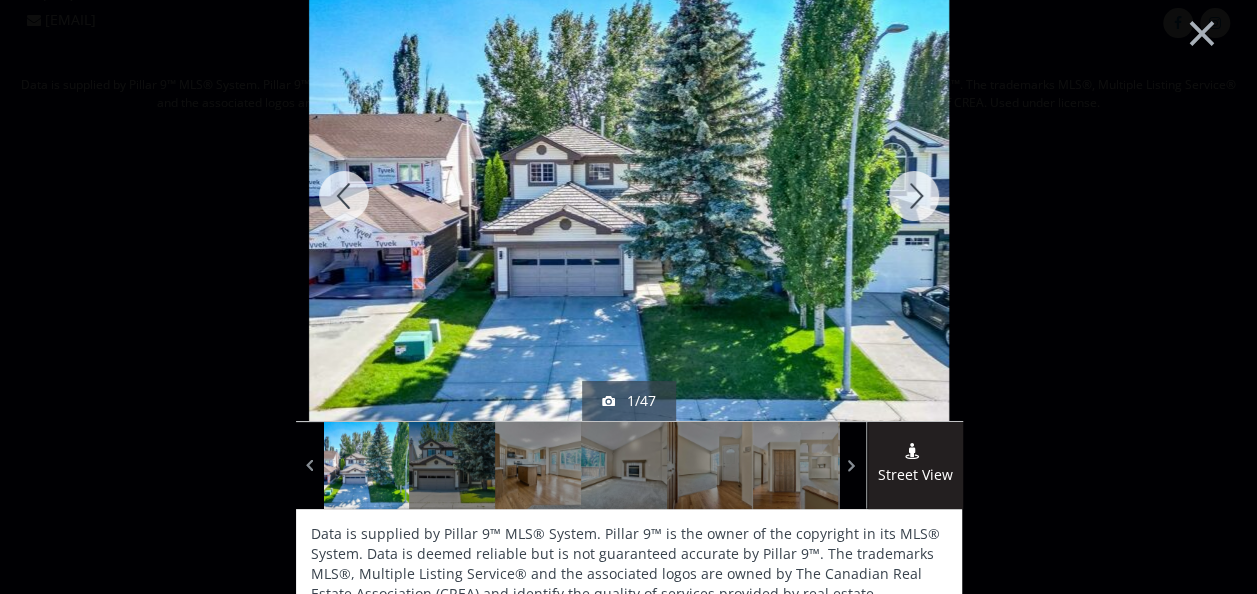 click at bounding box center (914, 196) 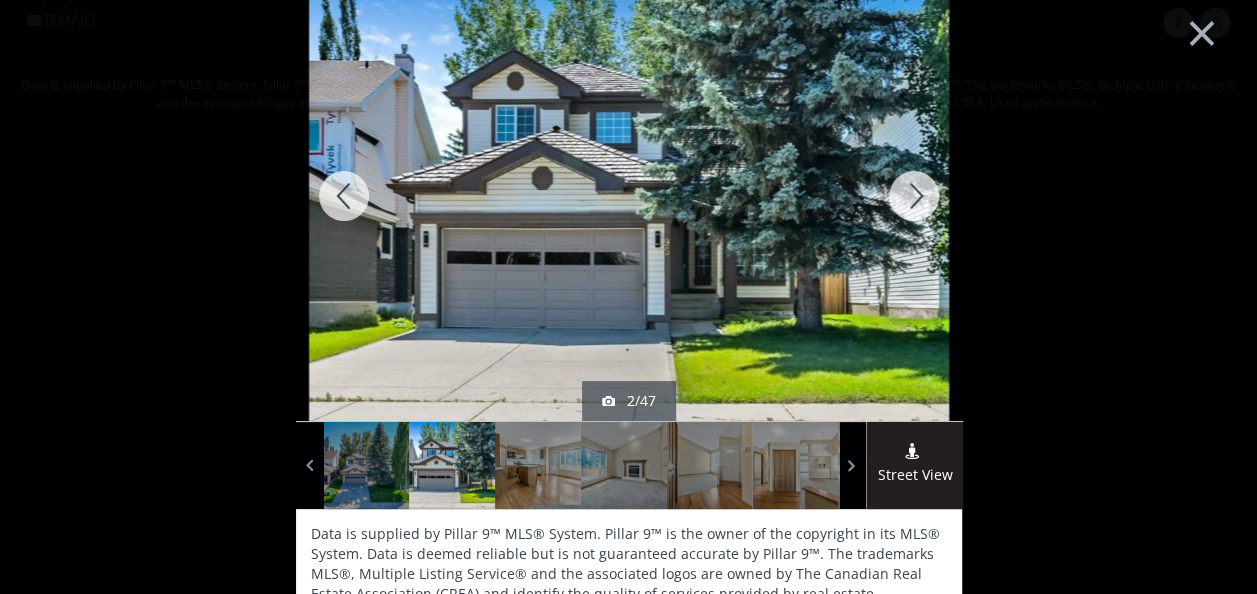 click at bounding box center [914, 196] 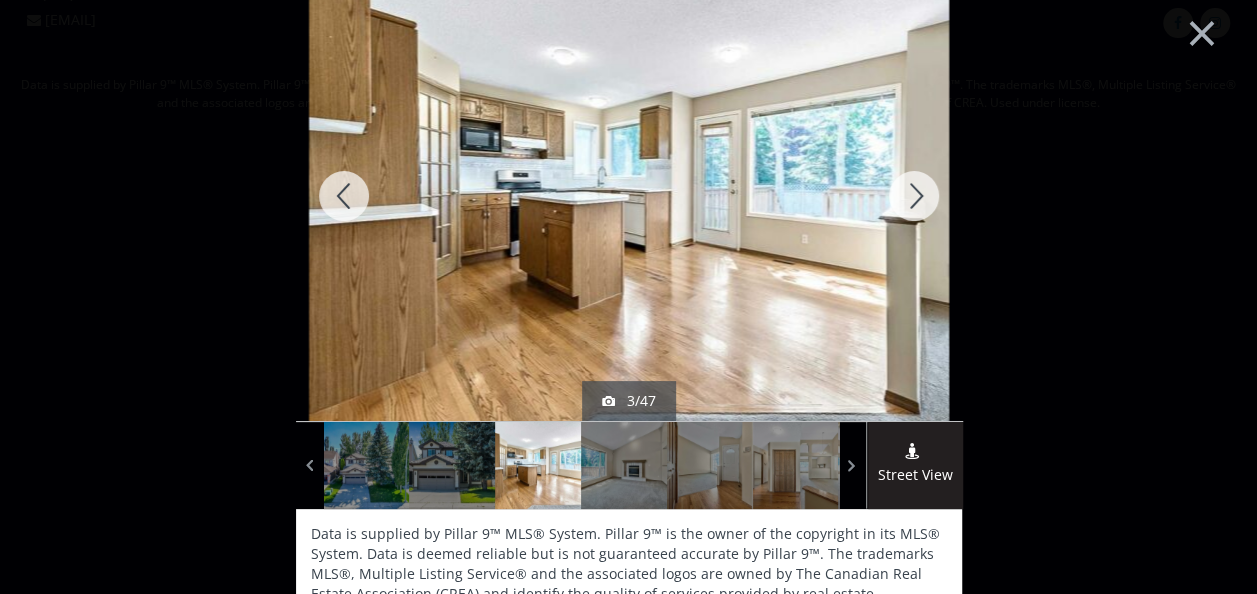 click at bounding box center (914, 196) 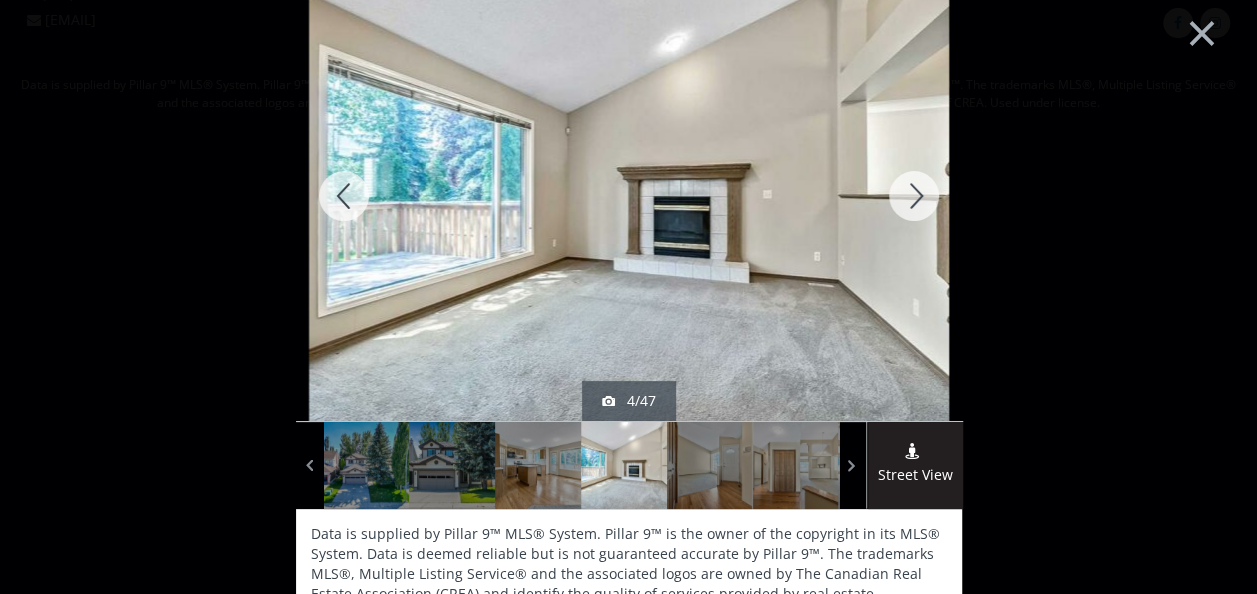 click at bounding box center [914, 196] 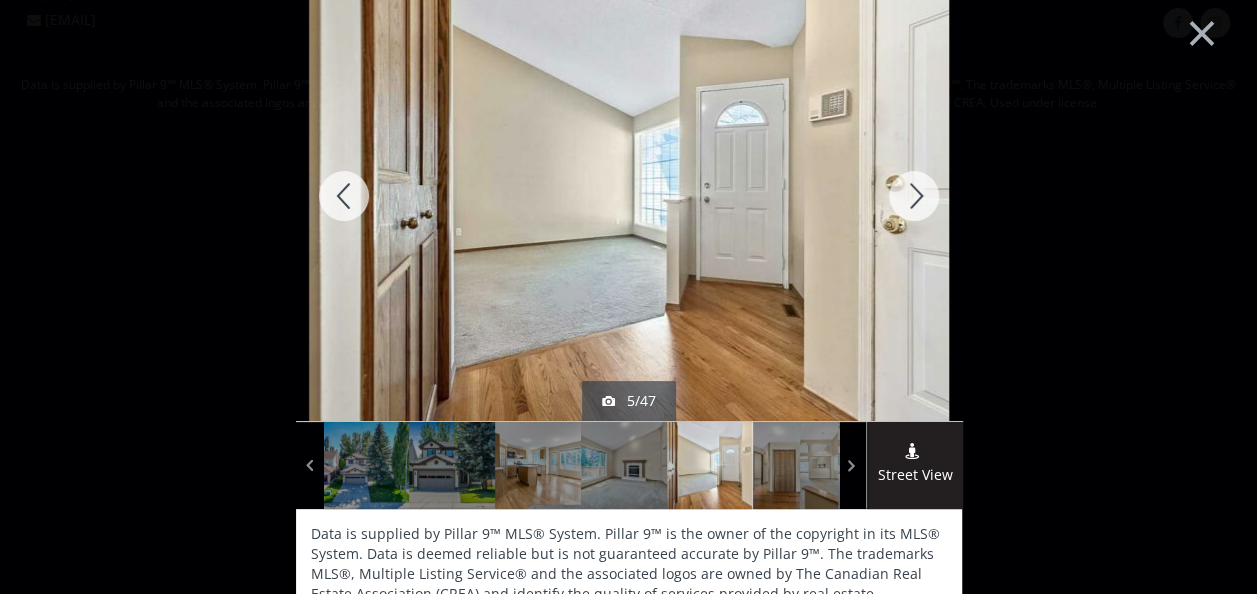 click at bounding box center (914, 196) 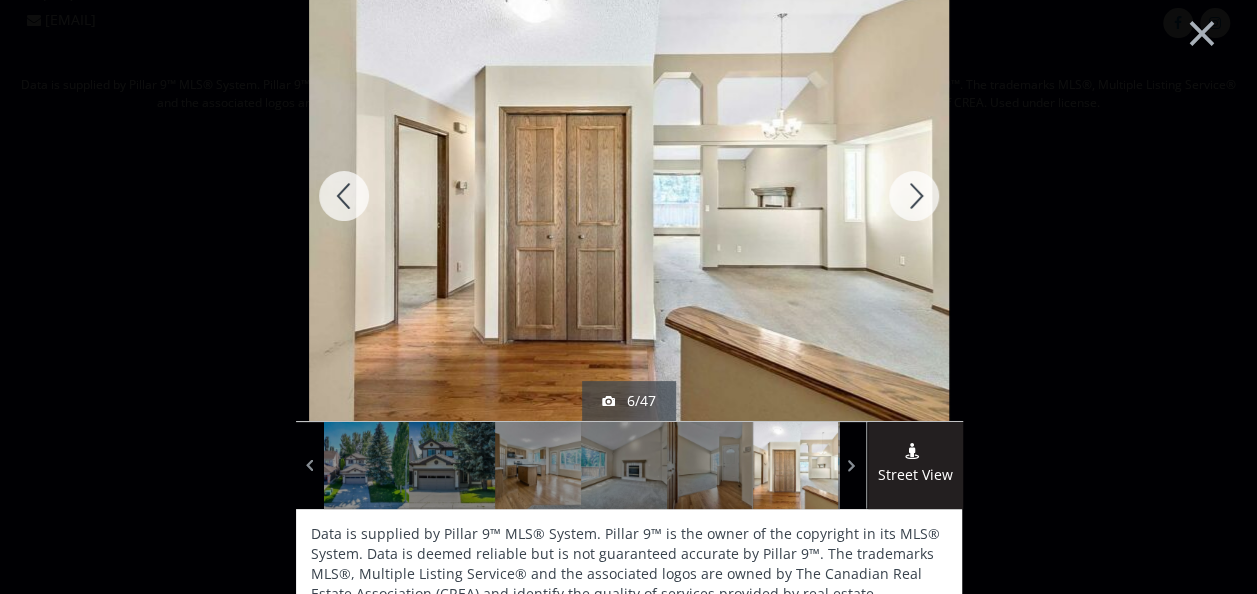 click at bounding box center (914, 196) 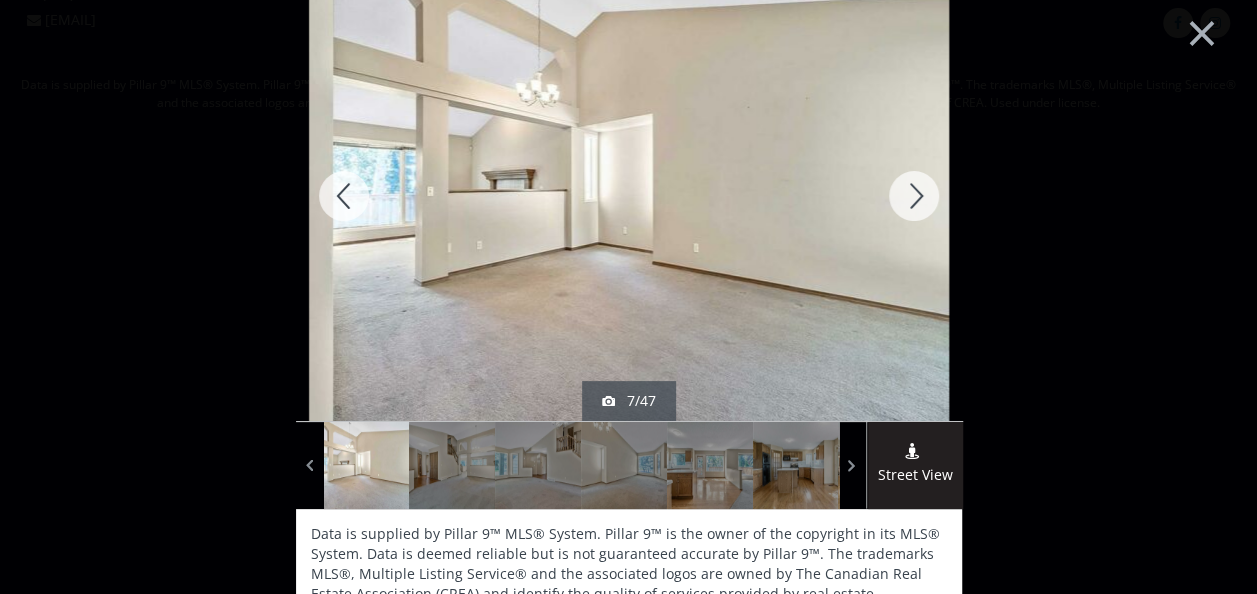 click at bounding box center [914, 196] 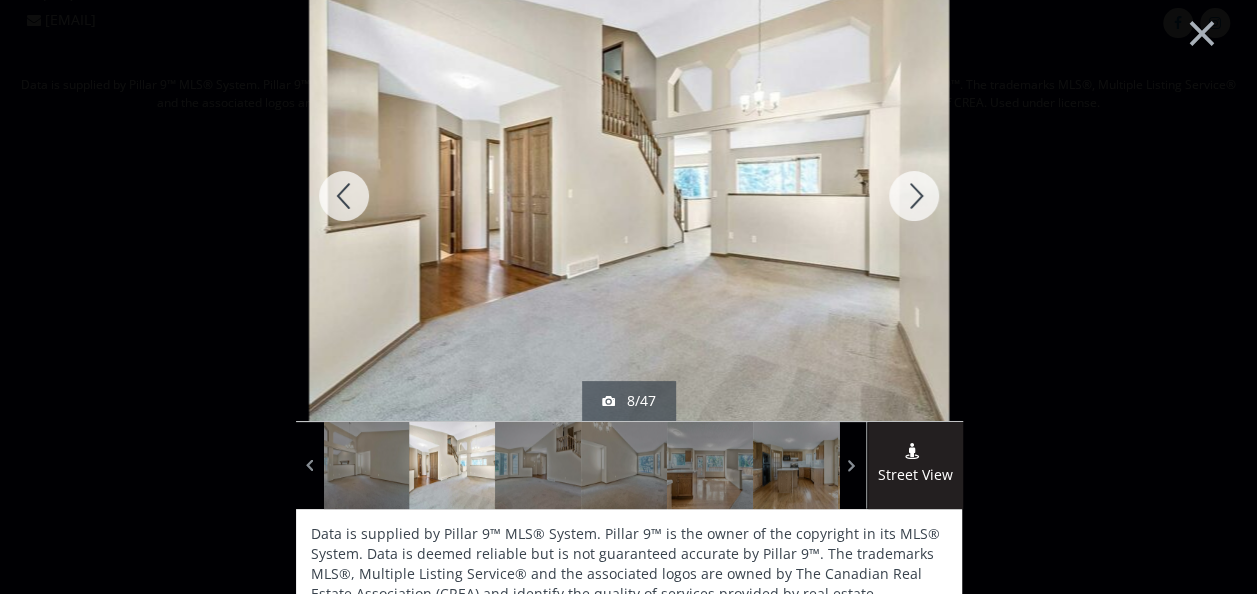 click at bounding box center [914, 196] 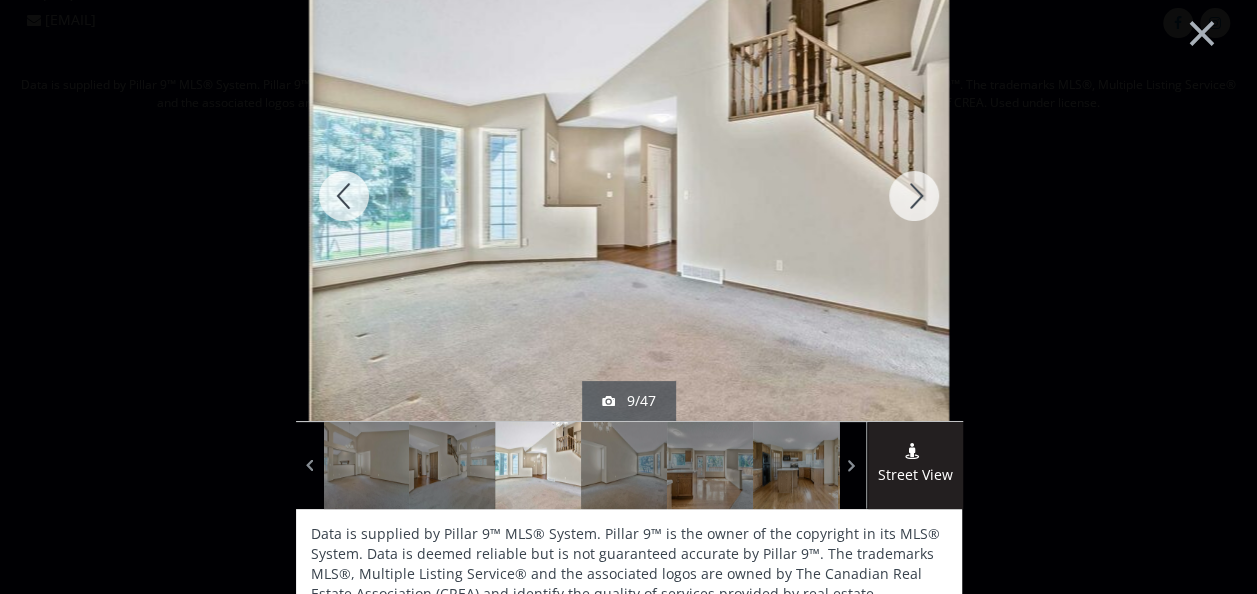 click at bounding box center [914, 196] 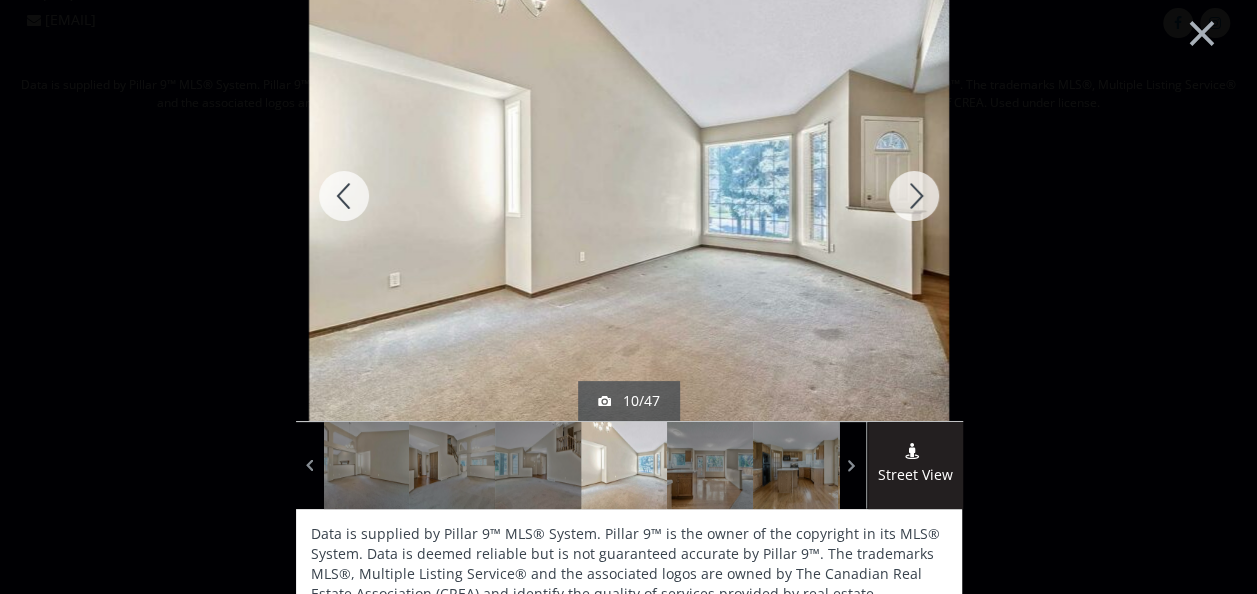 click at bounding box center [914, 196] 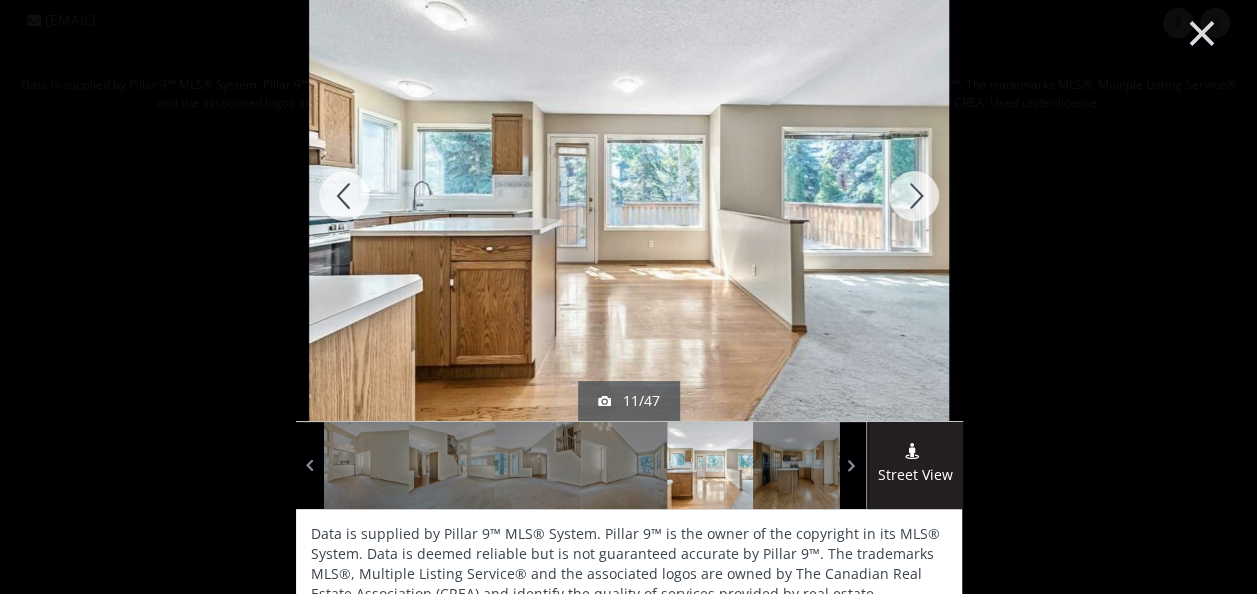 click on "×" at bounding box center [1202, 31] 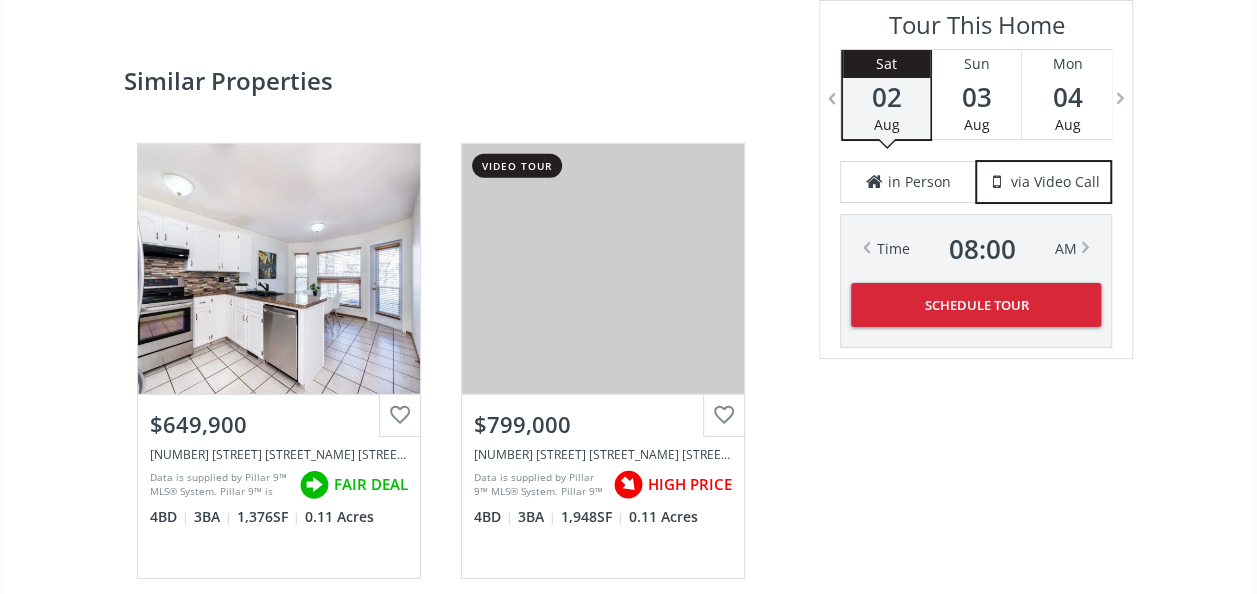 scroll, scrollTop: 2718, scrollLeft: 0, axis: vertical 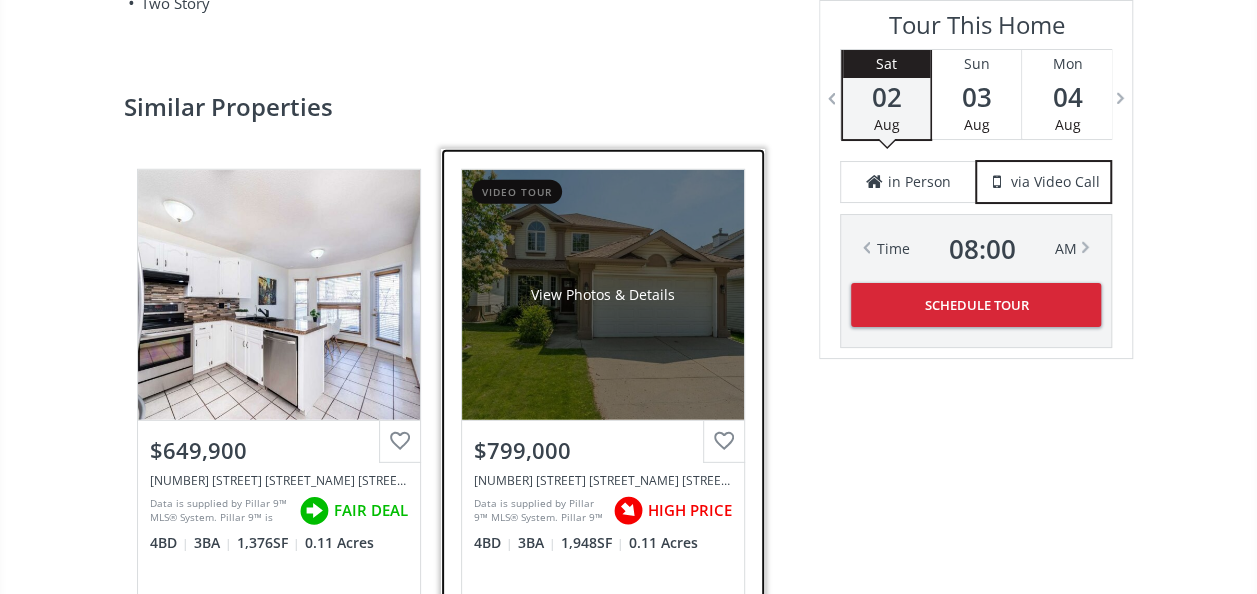 click on "View Photos & Details" at bounding box center [603, 295] 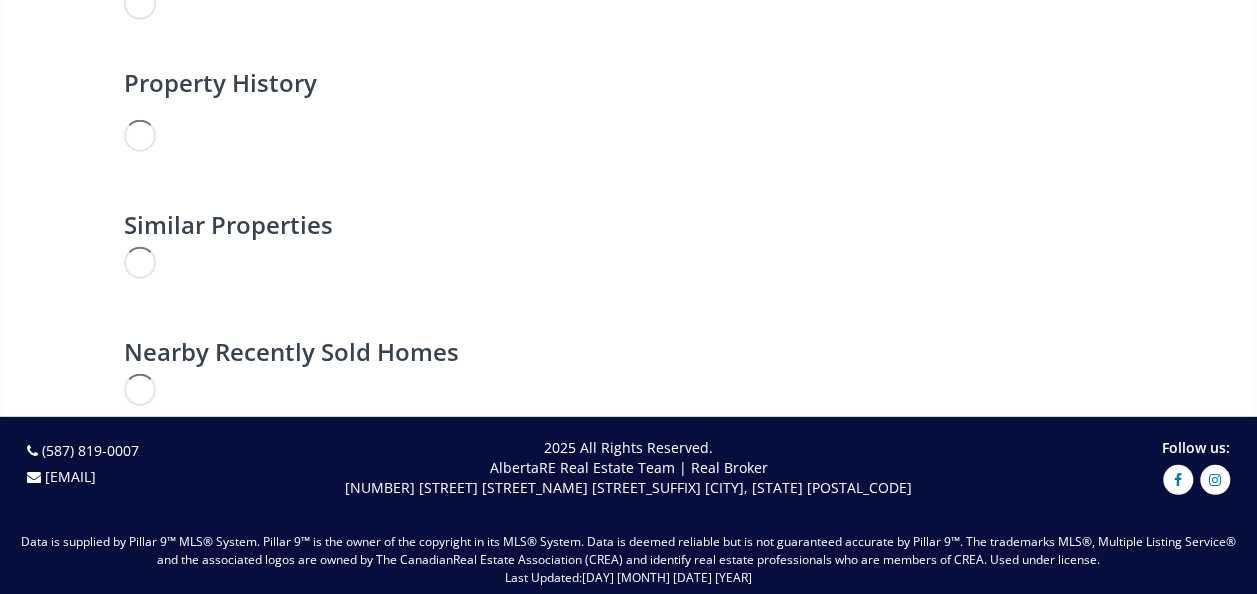 scroll, scrollTop: 0, scrollLeft: 0, axis: both 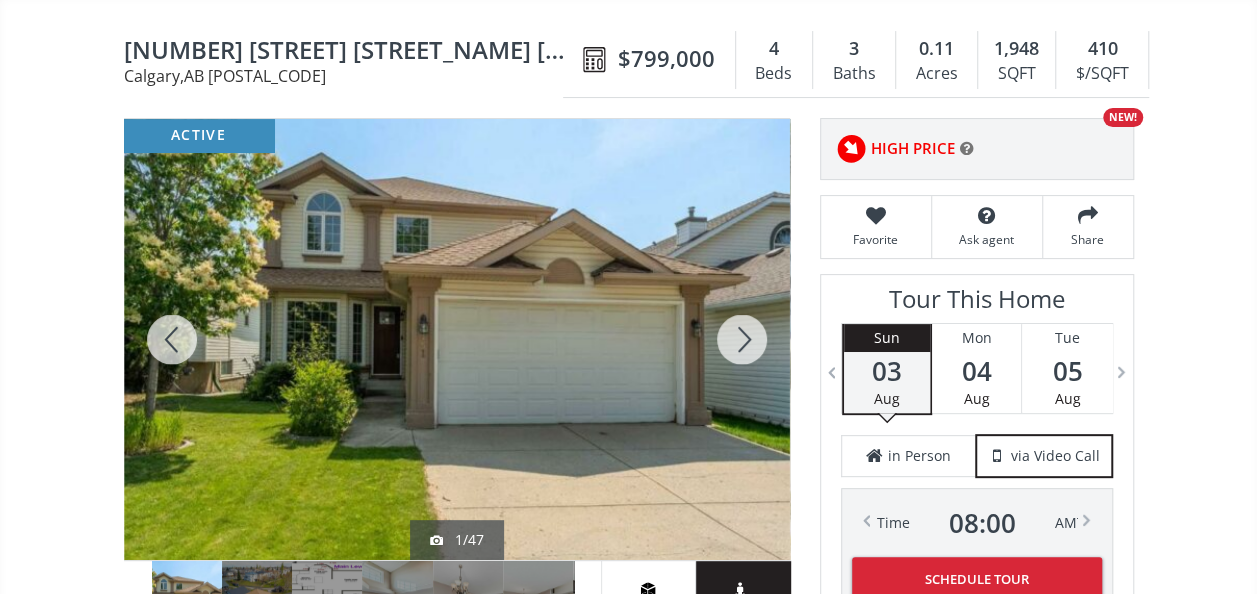 drag, startPoint x: 1256, startPoint y: 69, endPoint x: 1266, endPoint y: 90, distance: 23.259407 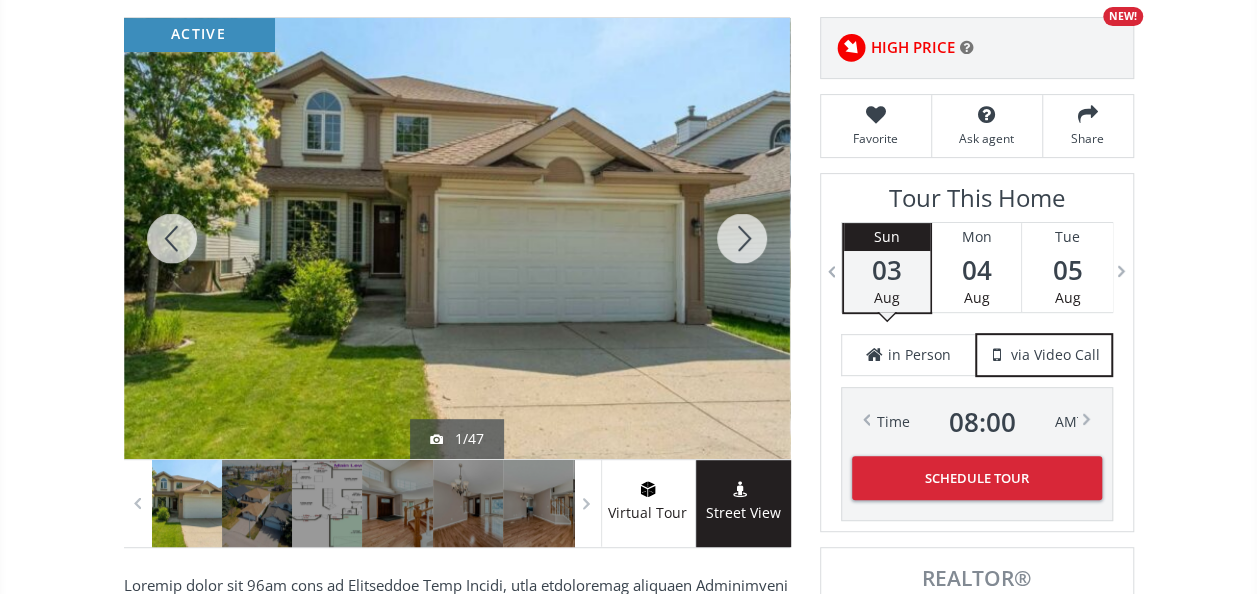scroll, scrollTop: 282, scrollLeft: 0, axis: vertical 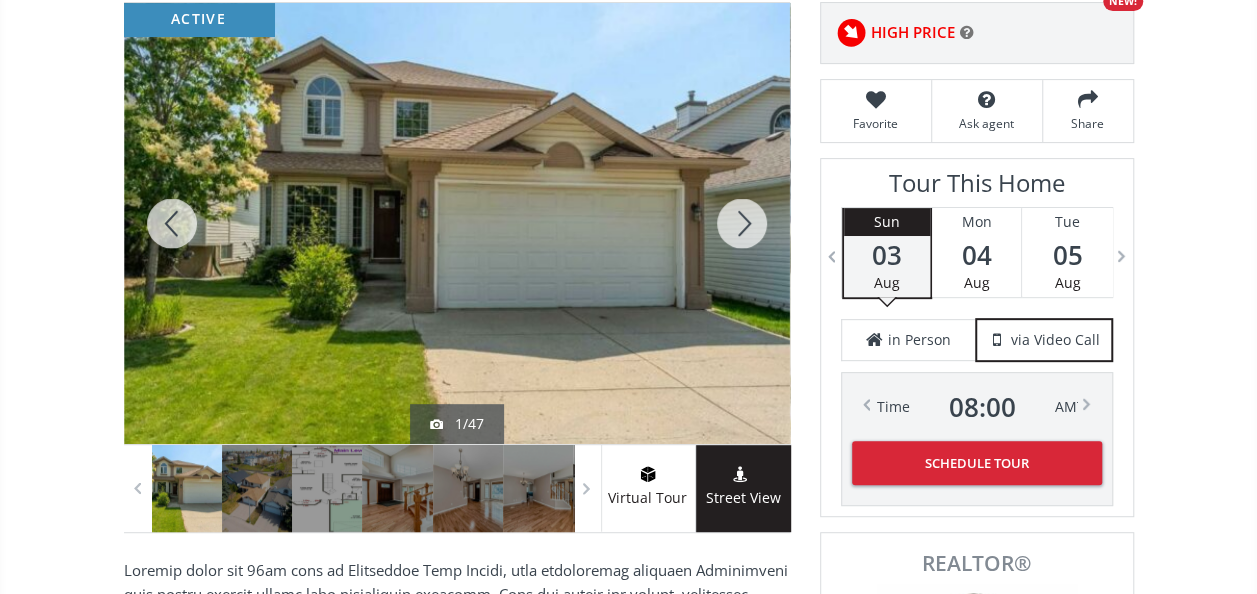 click at bounding box center [742, 223] 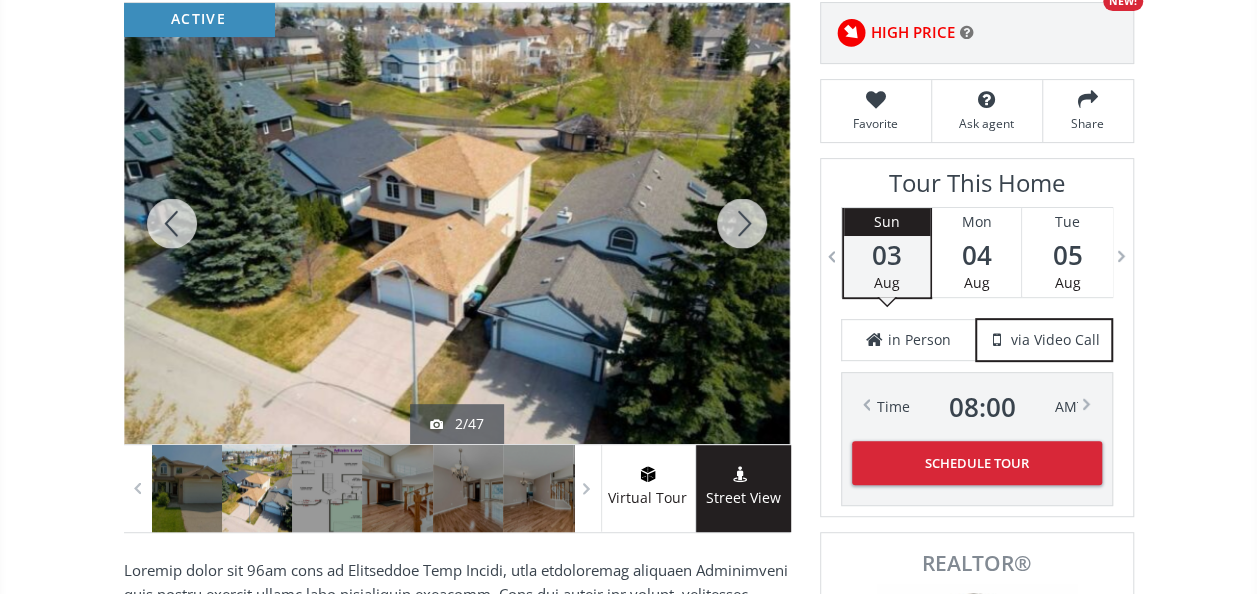 click at bounding box center [742, 223] 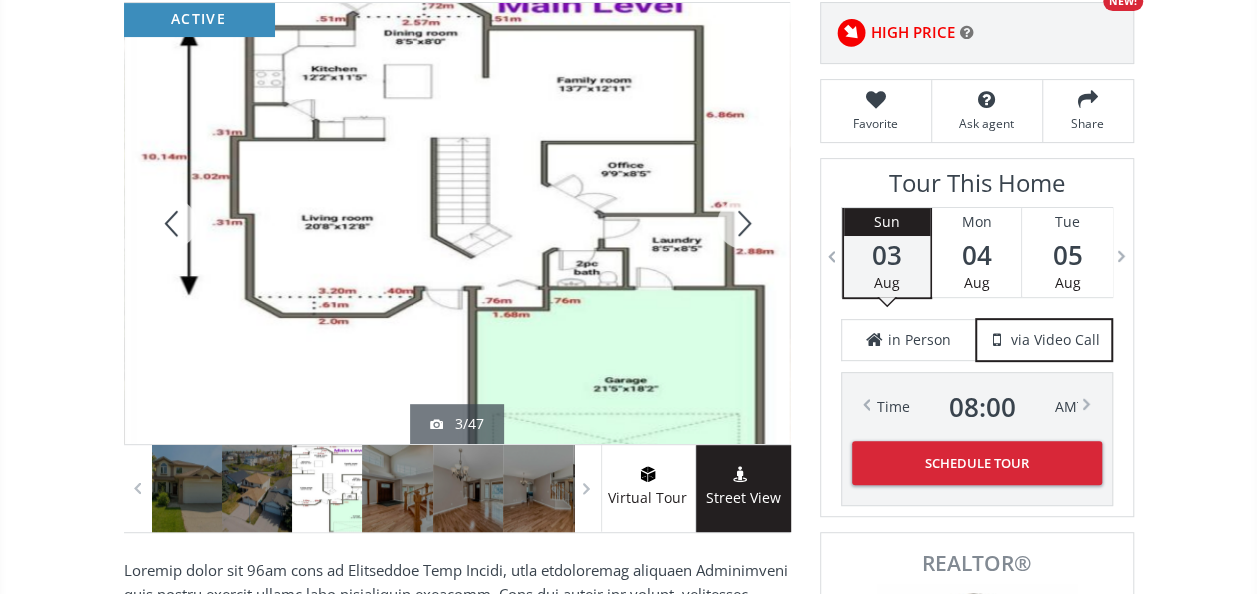 click at bounding box center [742, 223] 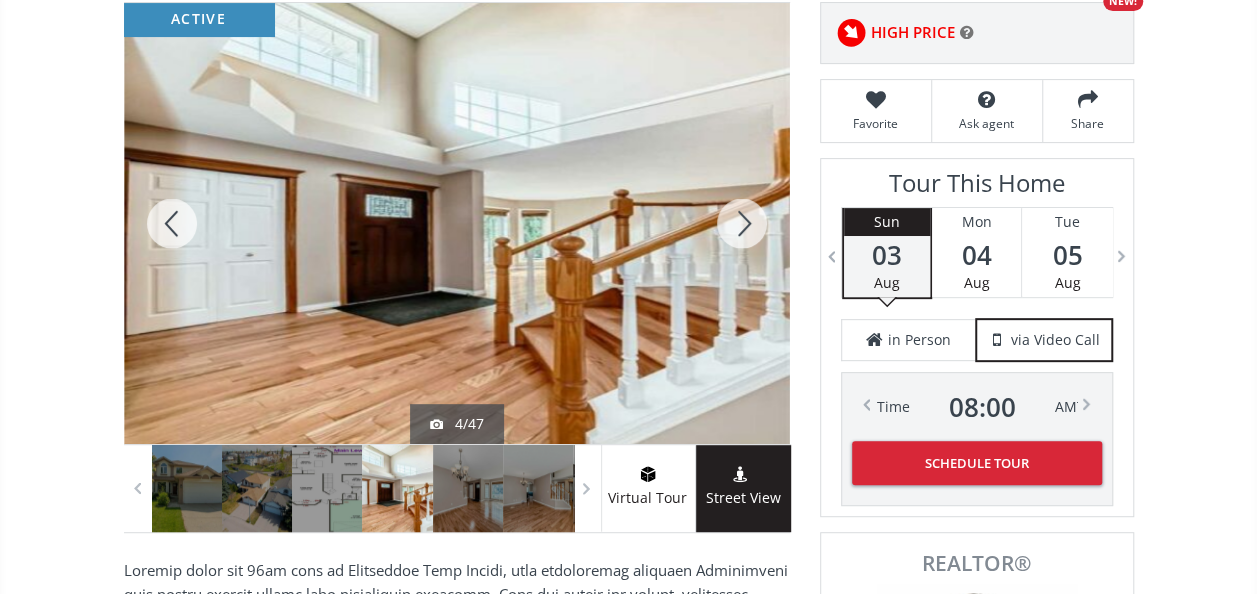 click at bounding box center (742, 223) 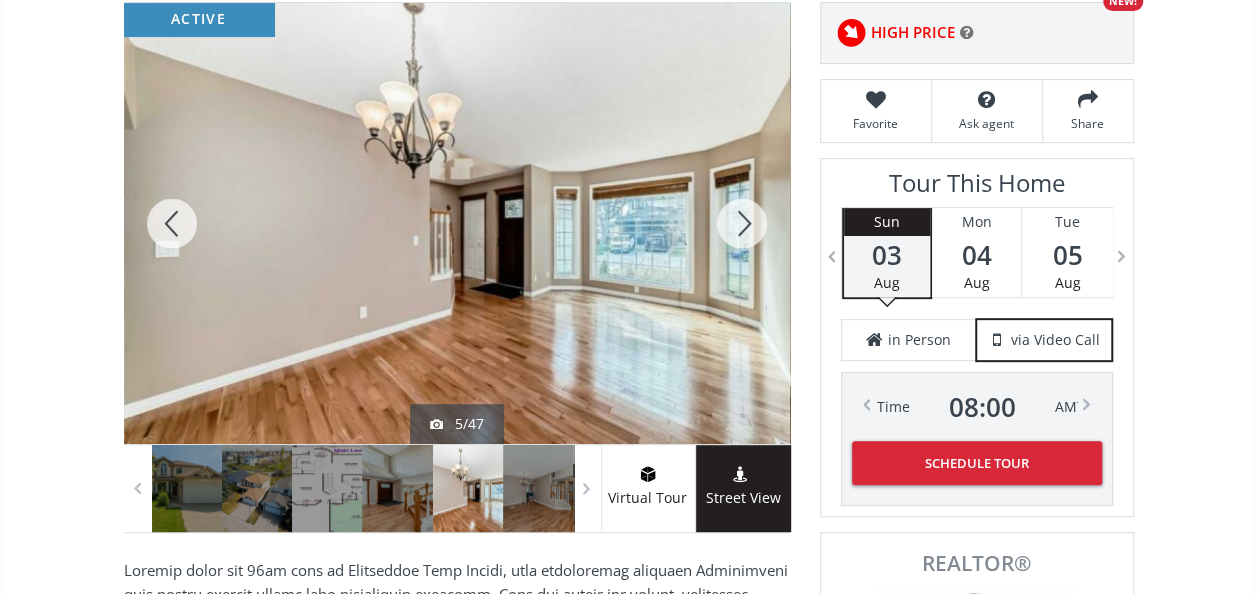 click at bounding box center (742, 223) 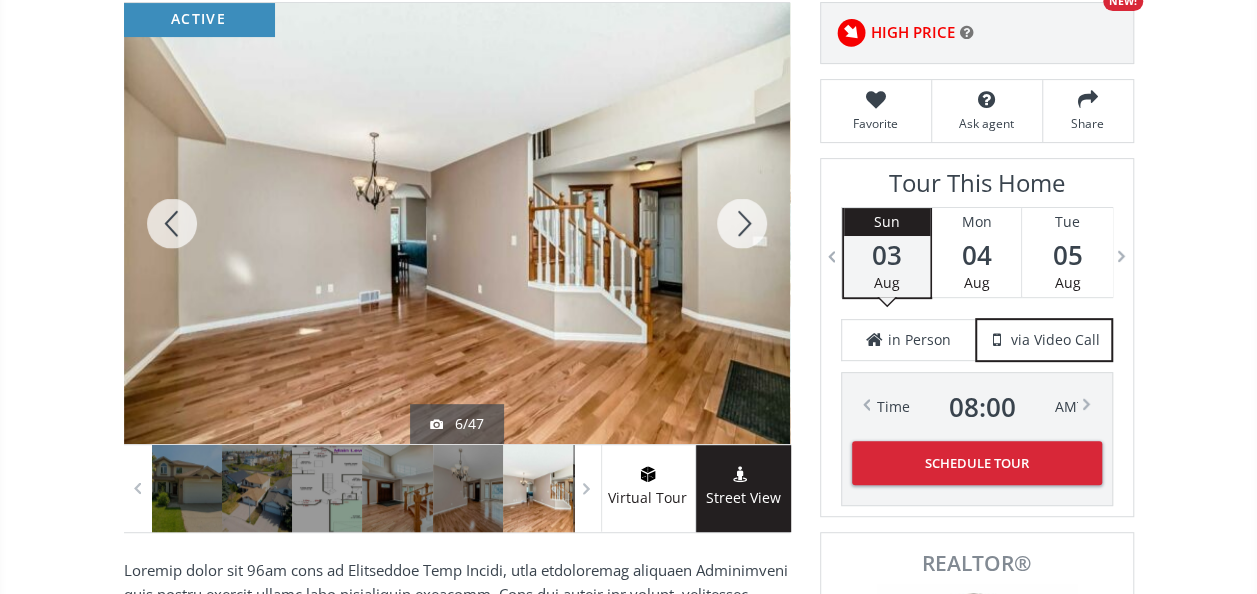 click at bounding box center [742, 223] 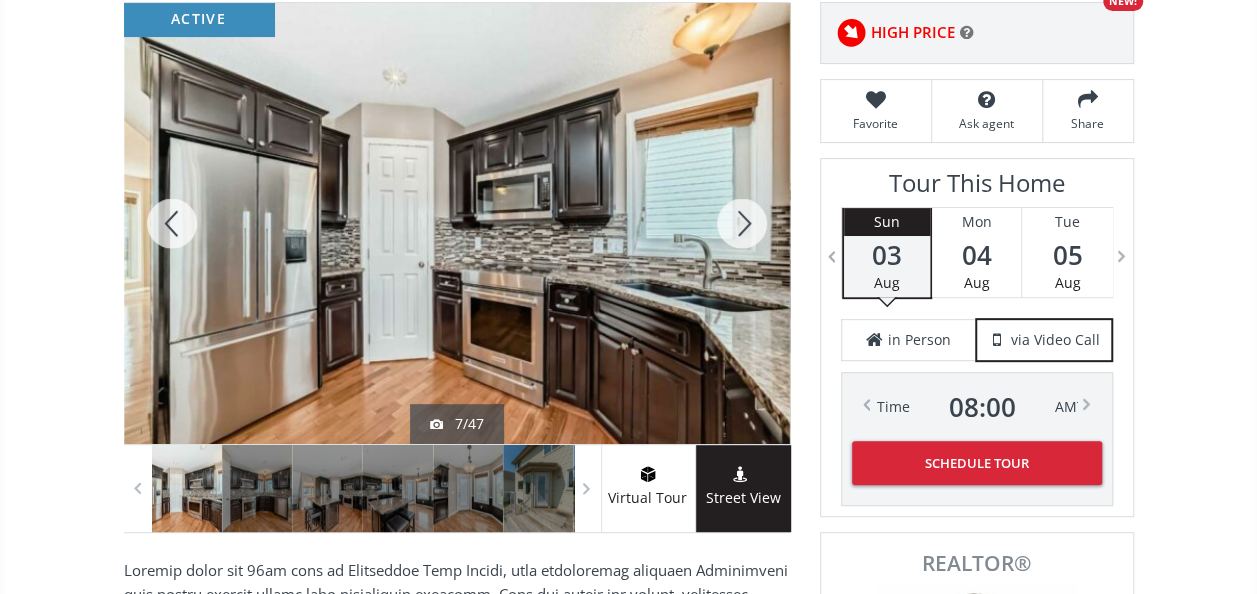 click at bounding box center [742, 223] 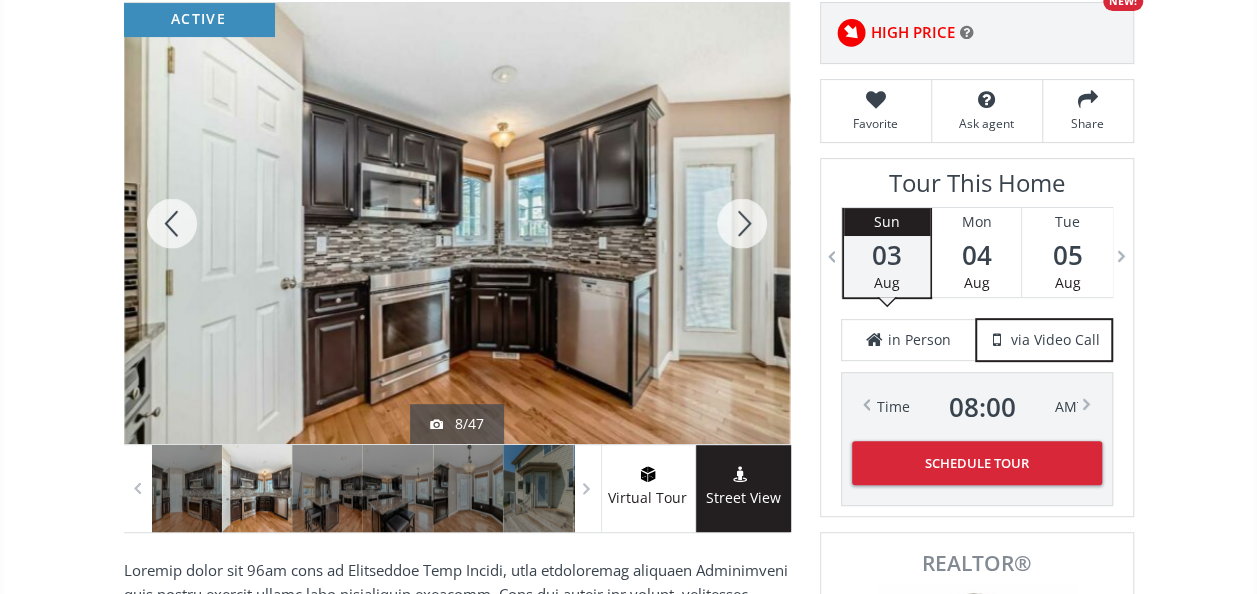 click at bounding box center (742, 223) 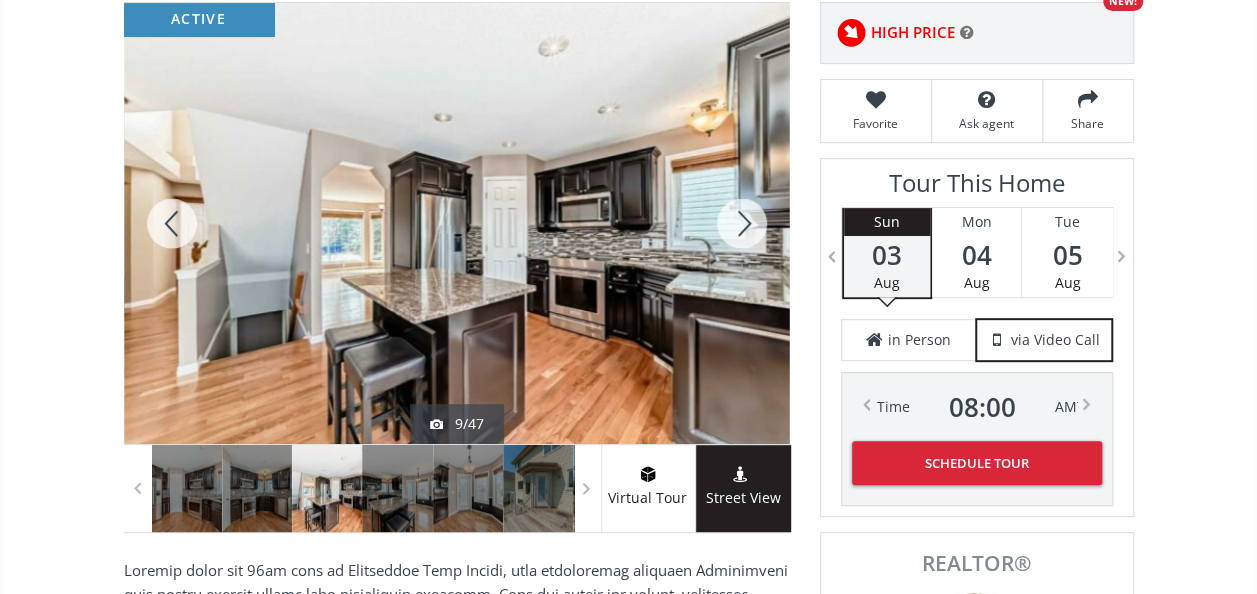 click at bounding box center [742, 223] 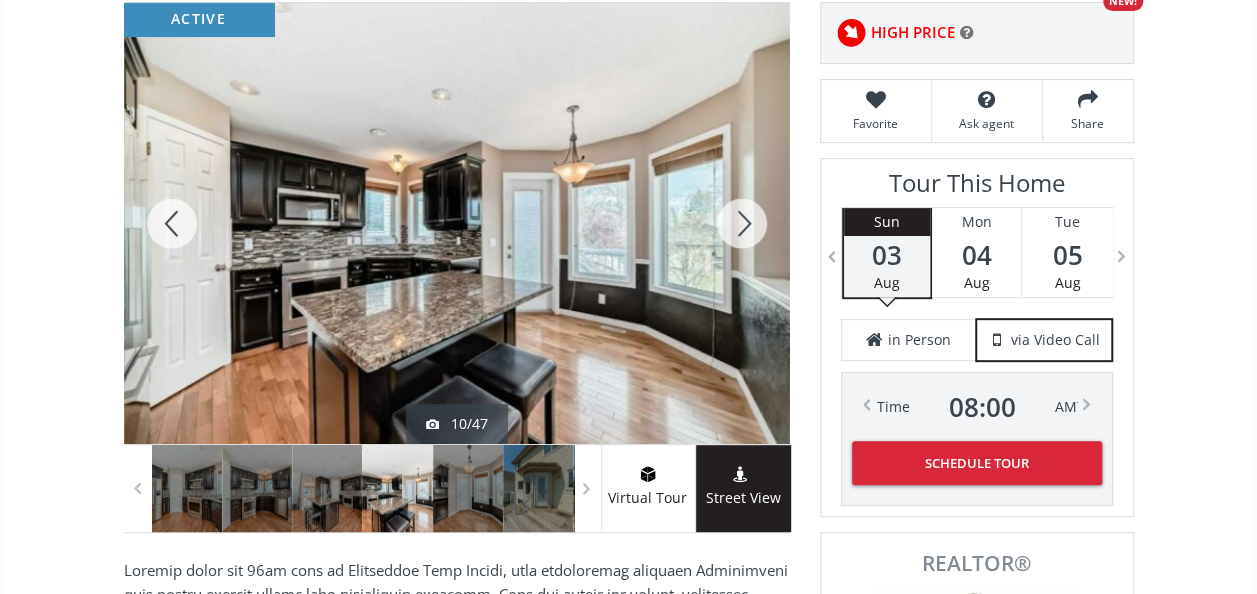 click at bounding box center (742, 223) 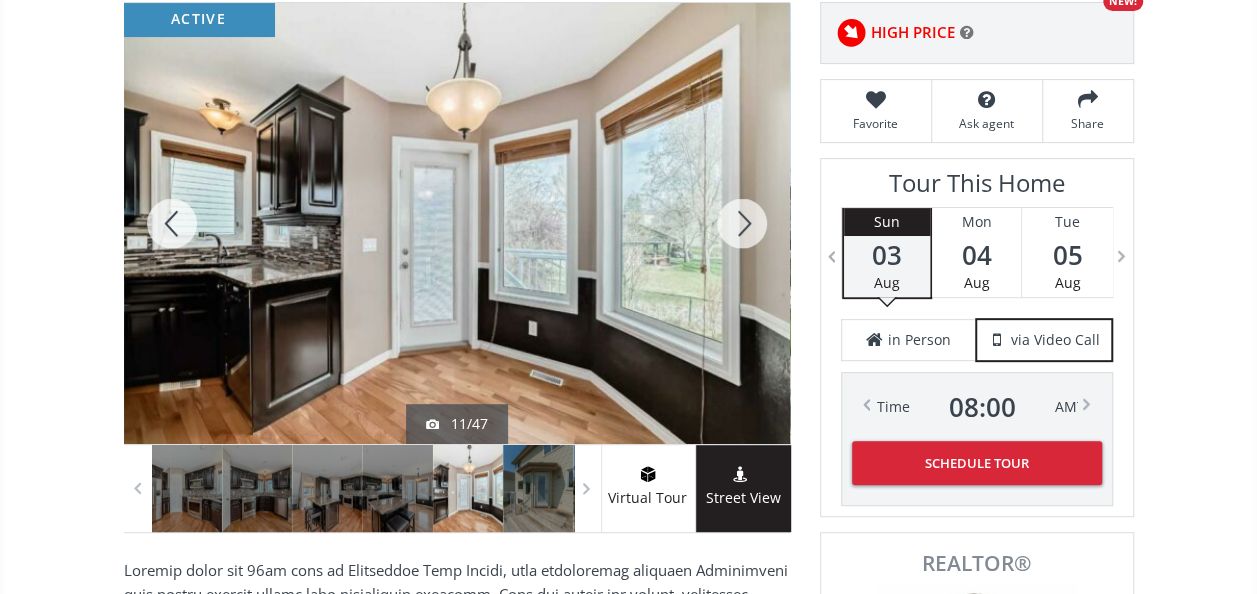 click at bounding box center [742, 223] 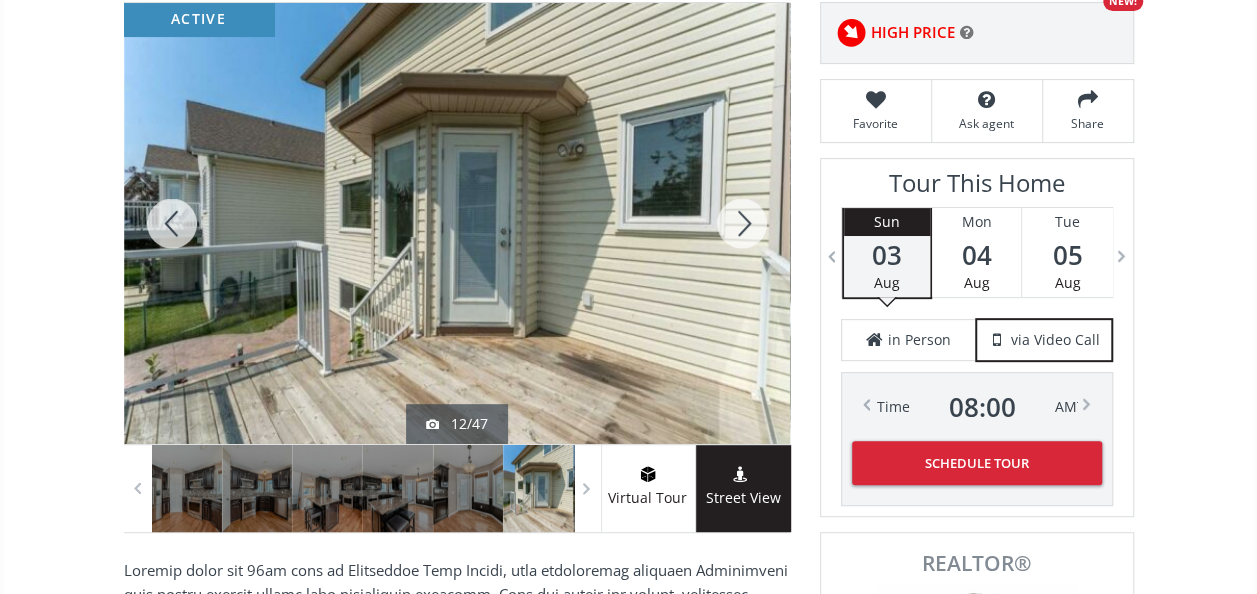 click at bounding box center [742, 223] 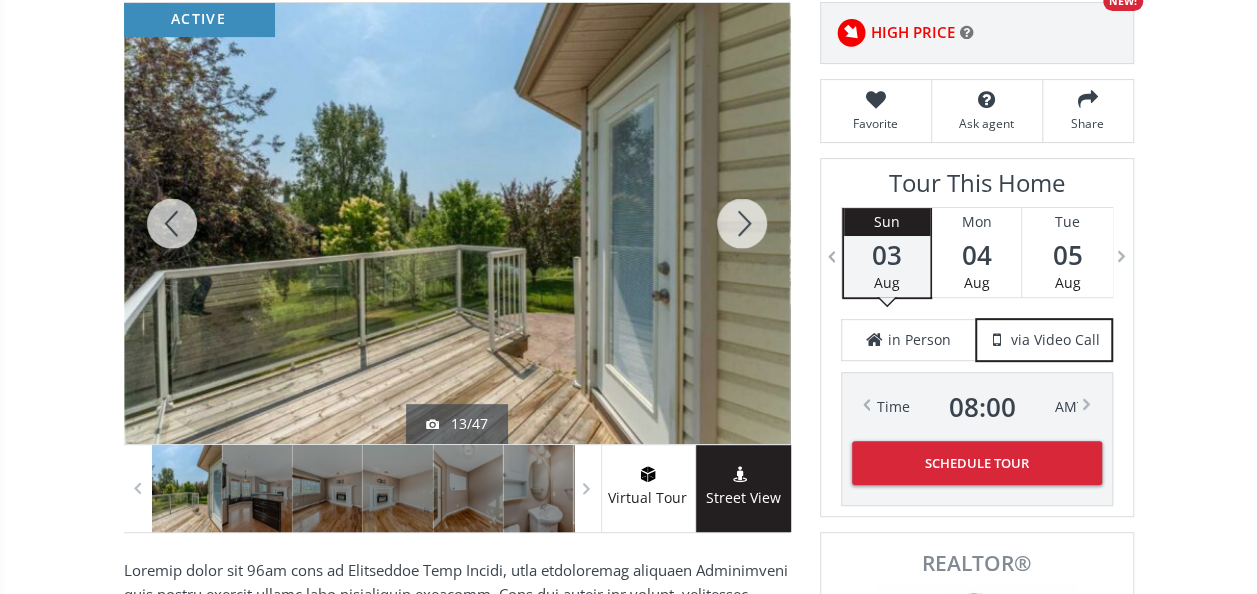 click at bounding box center [742, 223] 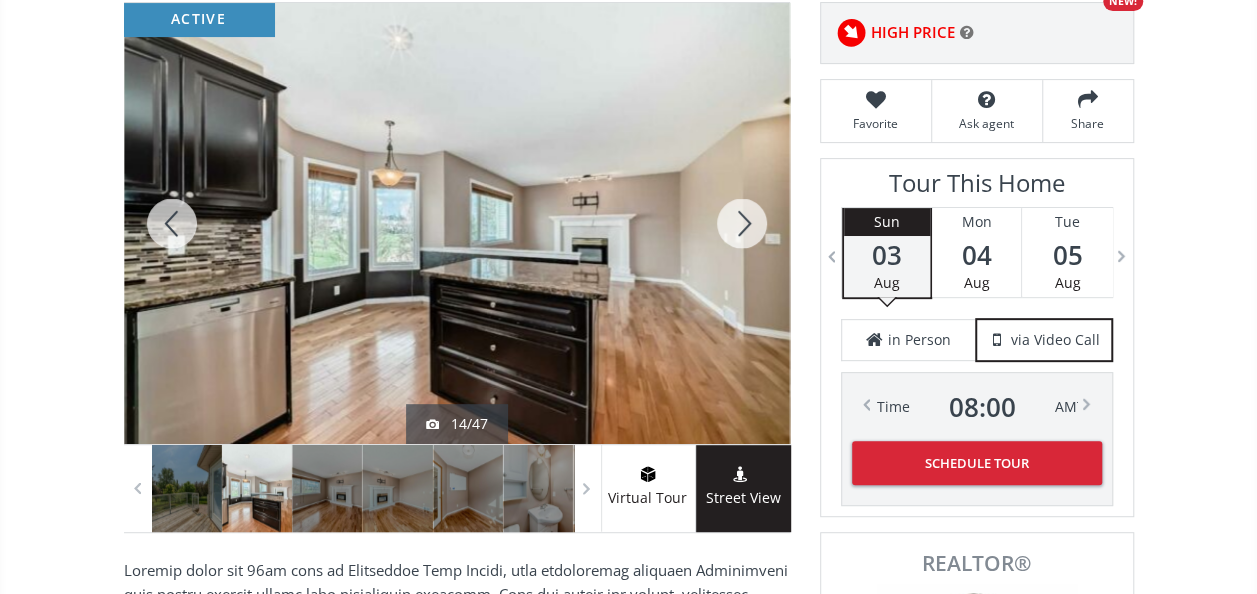 click at bounding box center [742, 223] 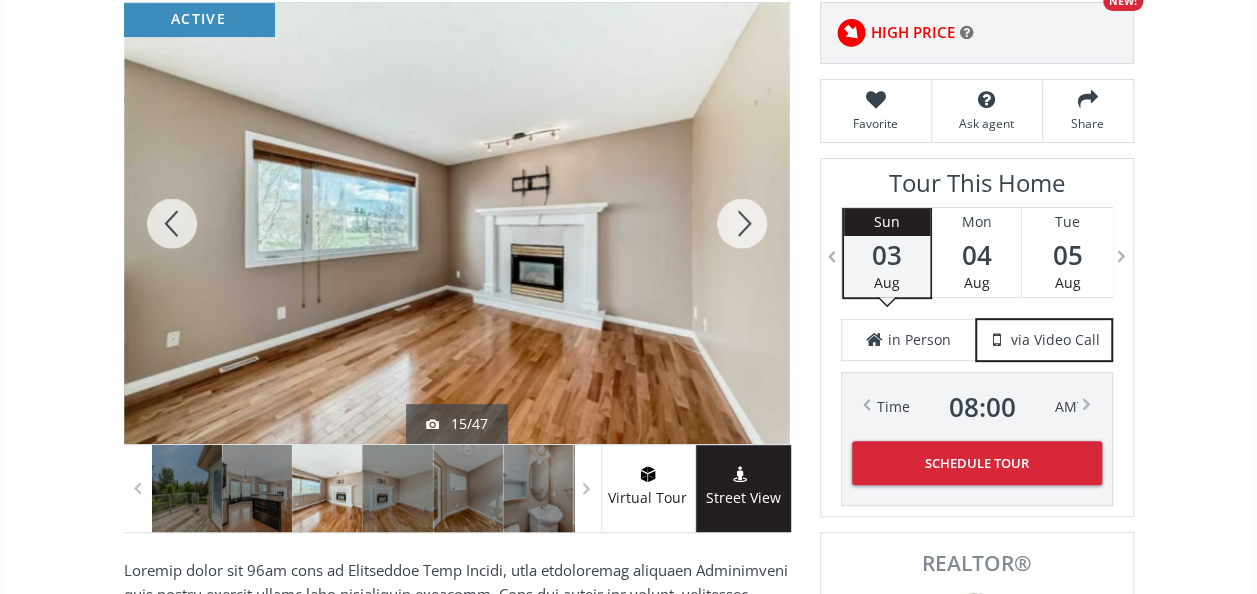 click at bounding box center (742, 223) 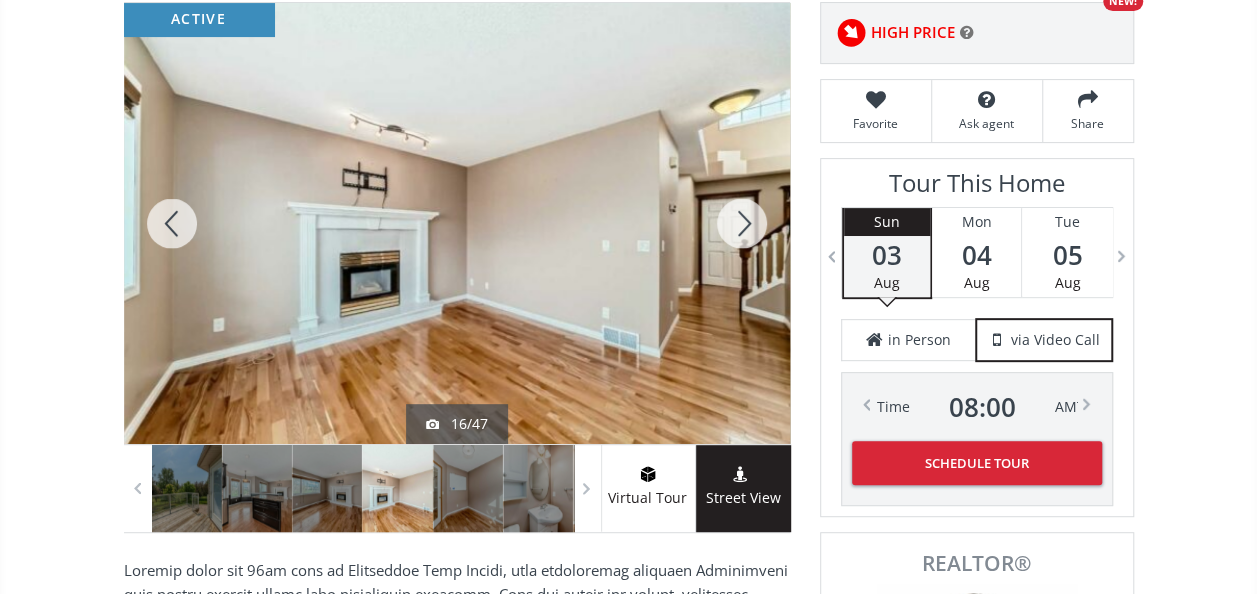 click at bounding box center (172, 223) 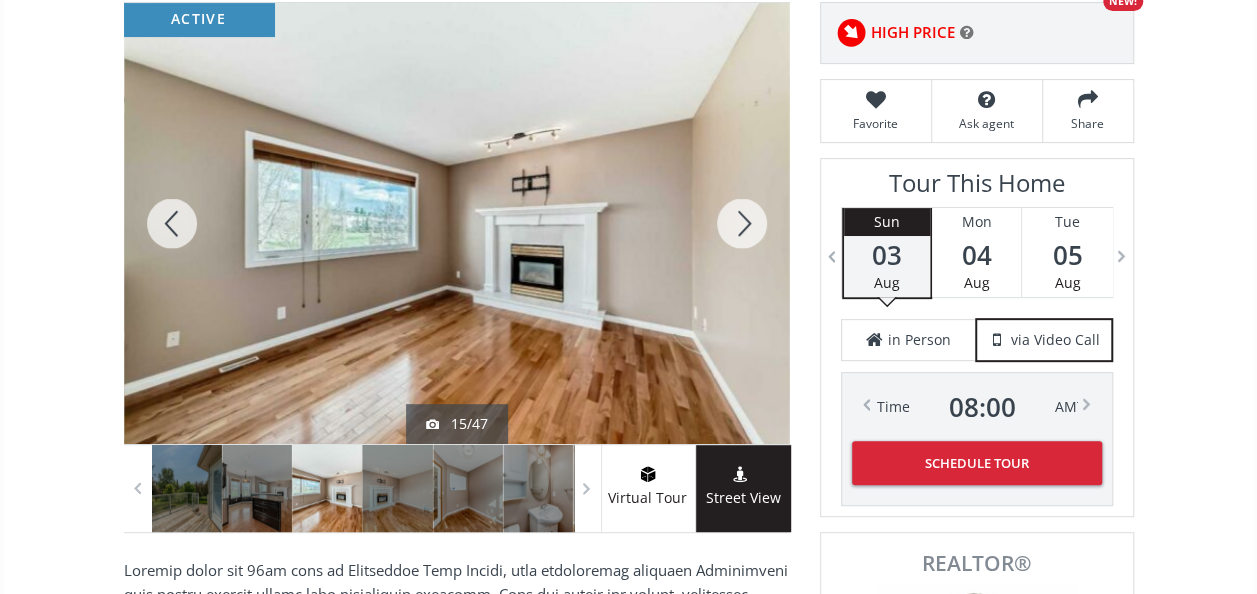click at bounding box center (172, 223) 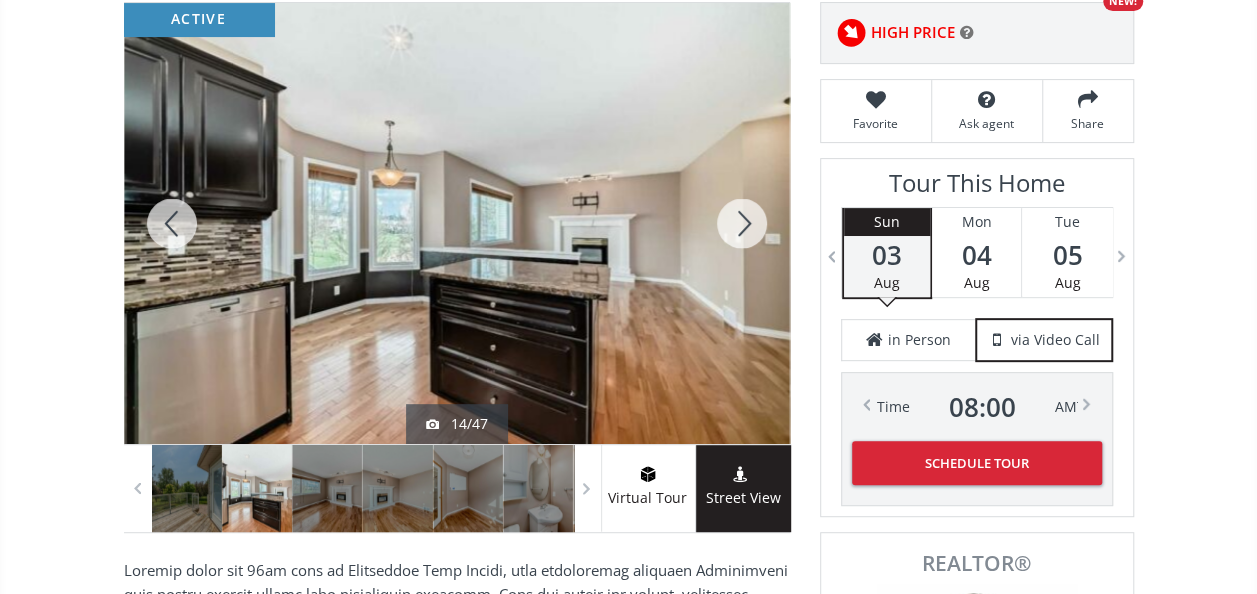 click at bounding box center [742, 223] 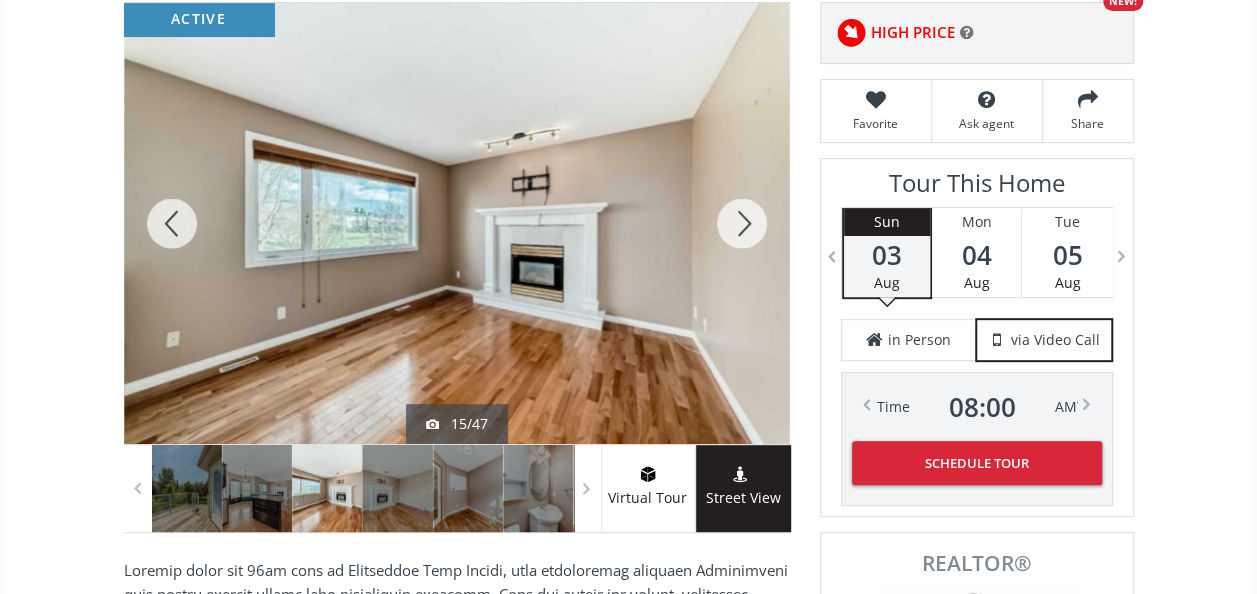 click at bounding box center (742, 223) 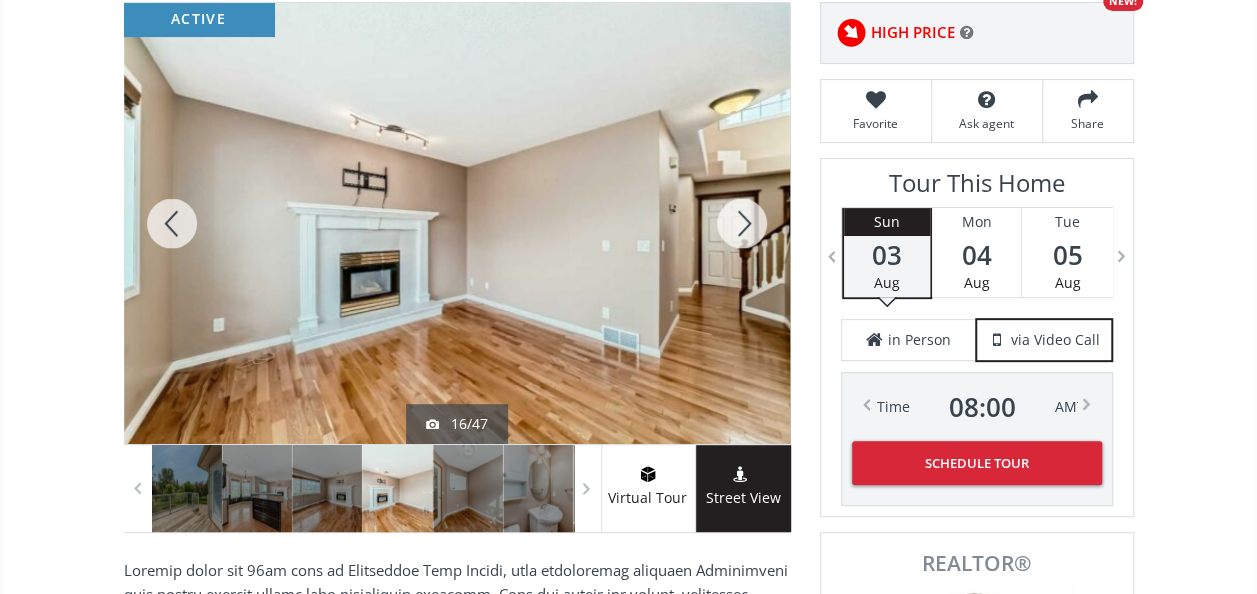 click at bounding box center (172, 223) 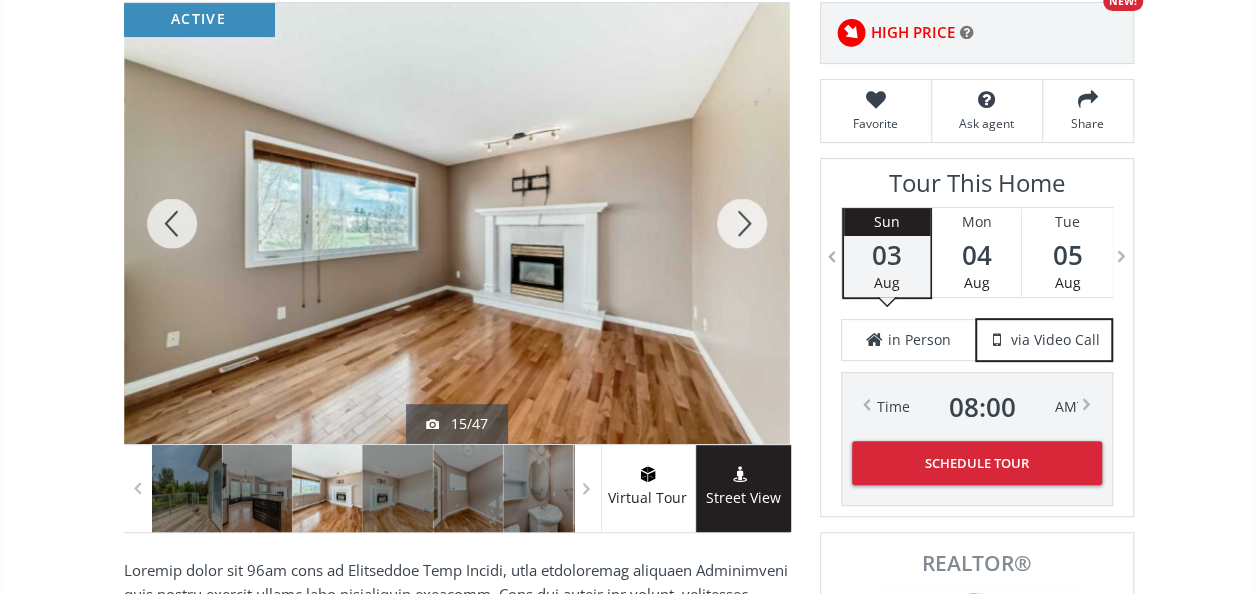 click at bounding box center [742, 223] 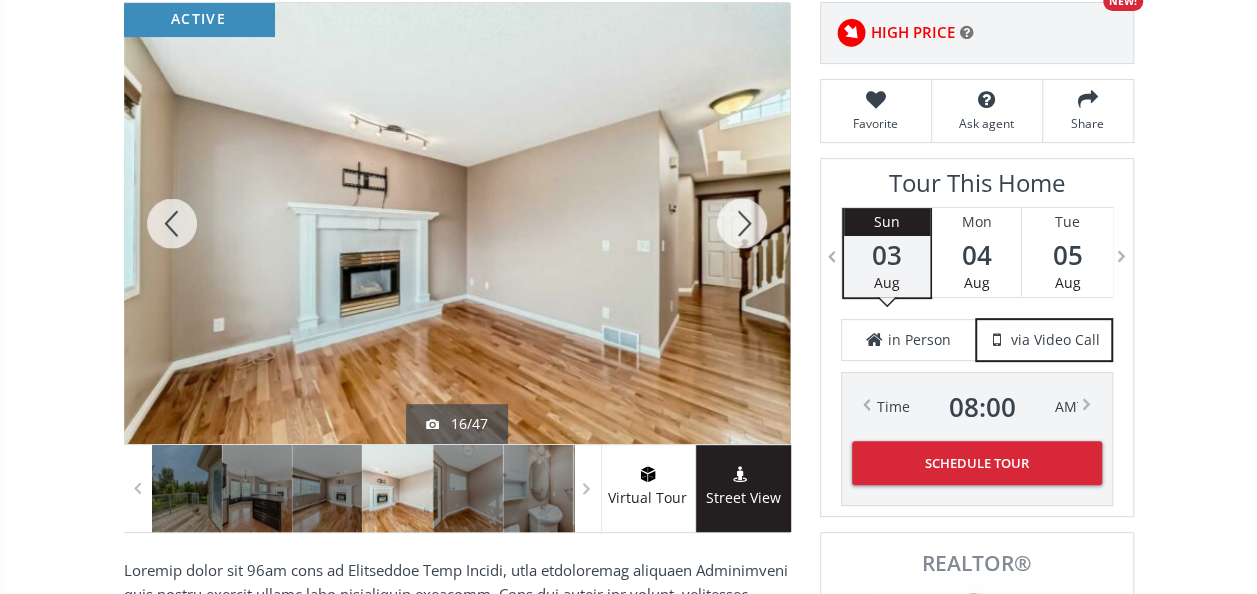 click at bounding box center (742, 223) 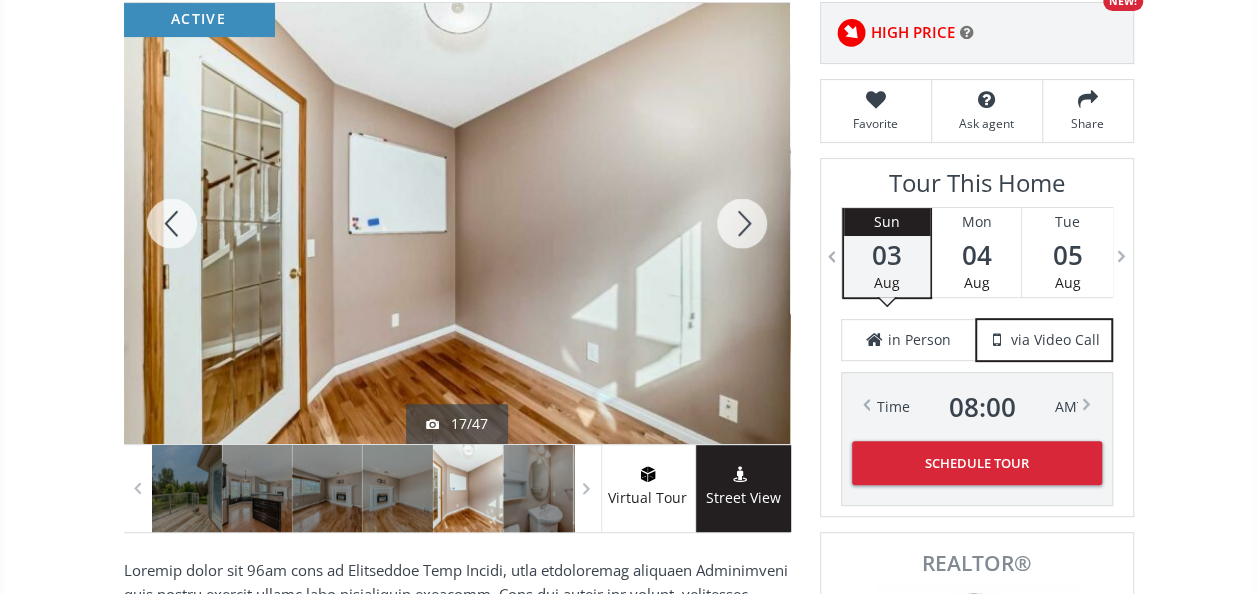 click at bounding box center [742, 223] 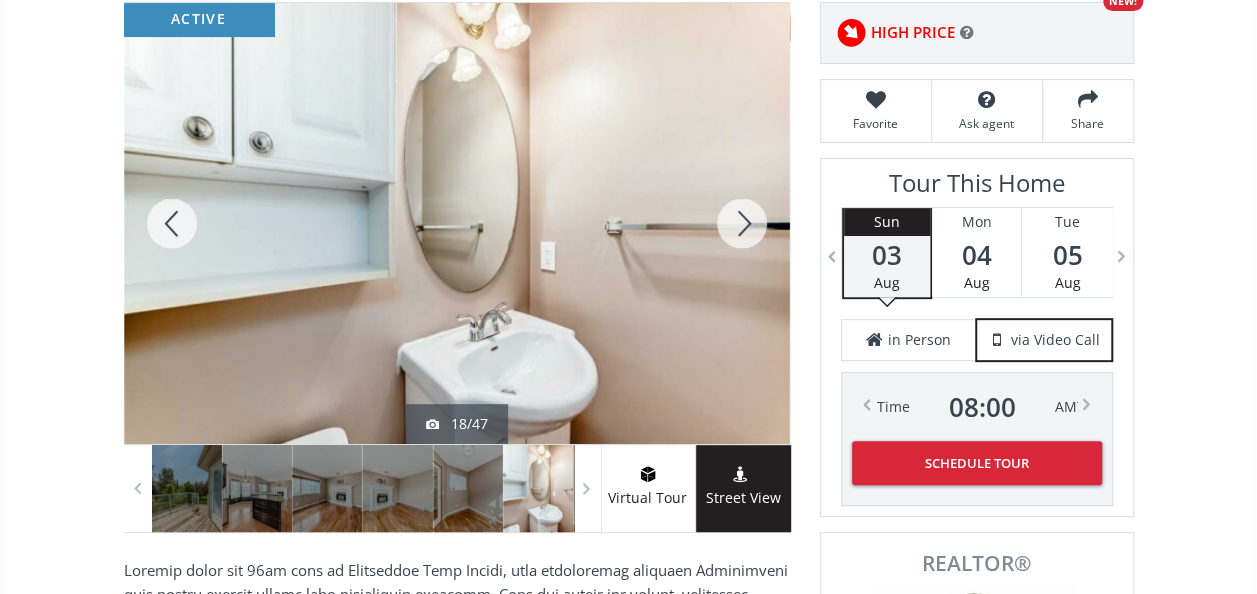 click at bounding box center (742, 223) 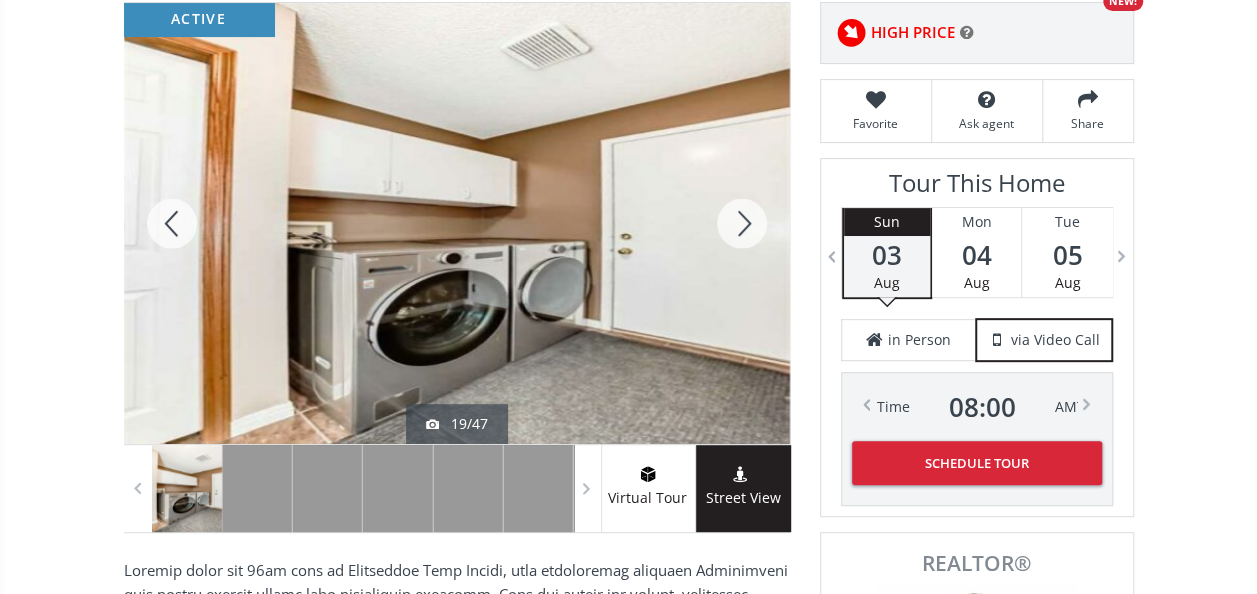 click at bounding box center (742, 223) 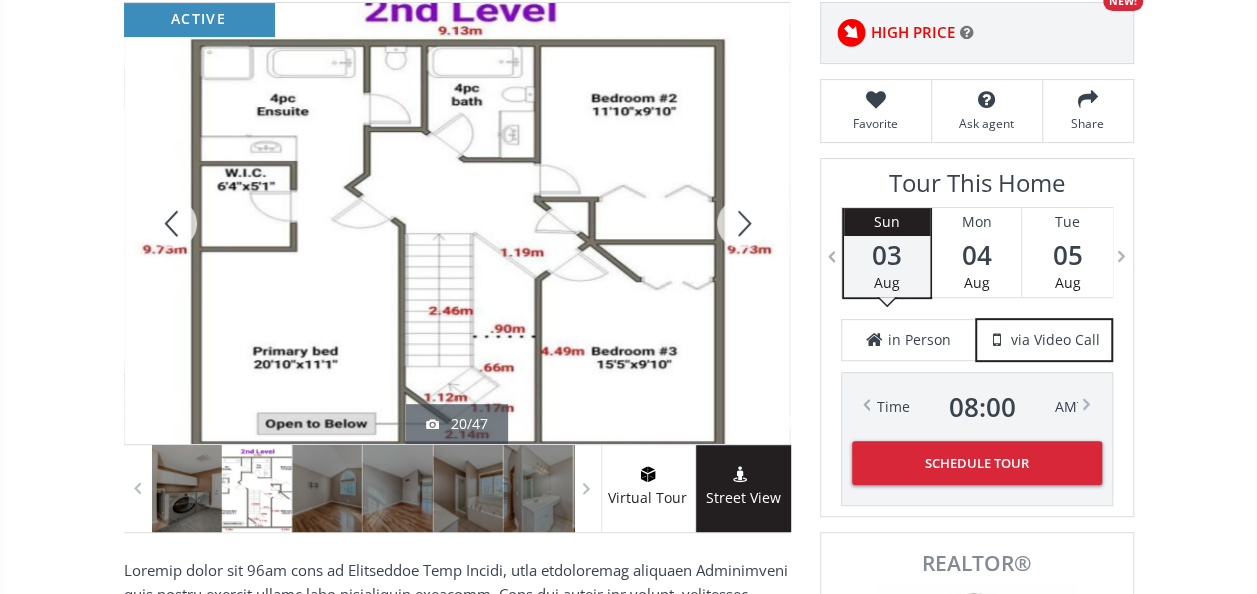 click at bounding box center [742, 223] 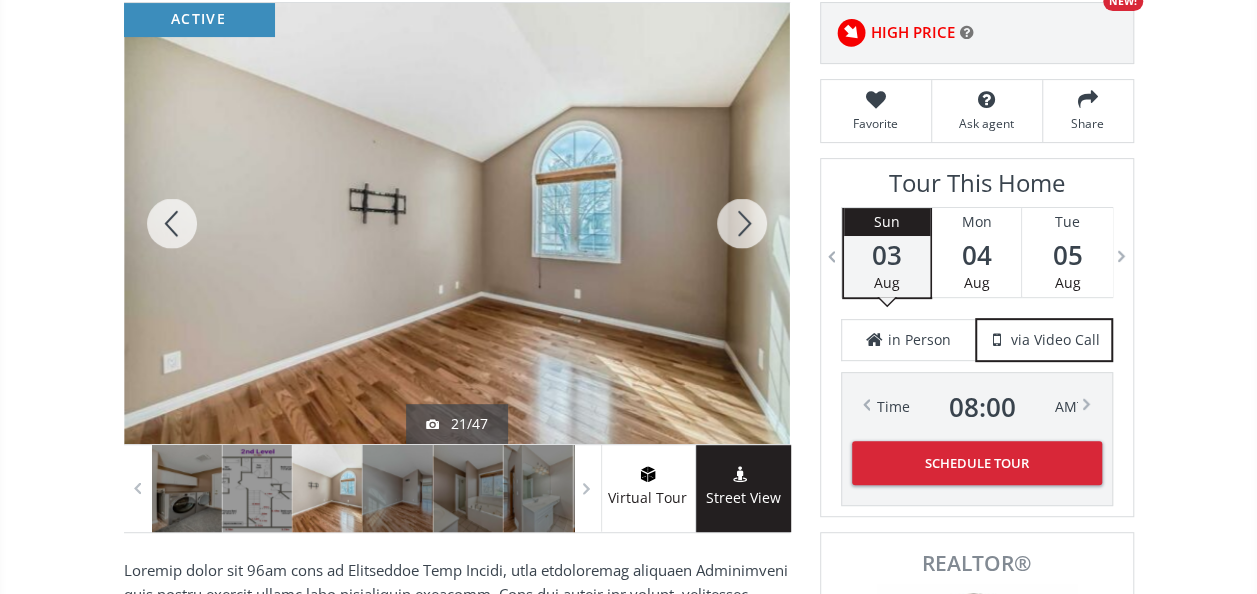 click at bounding box center [742, 223] 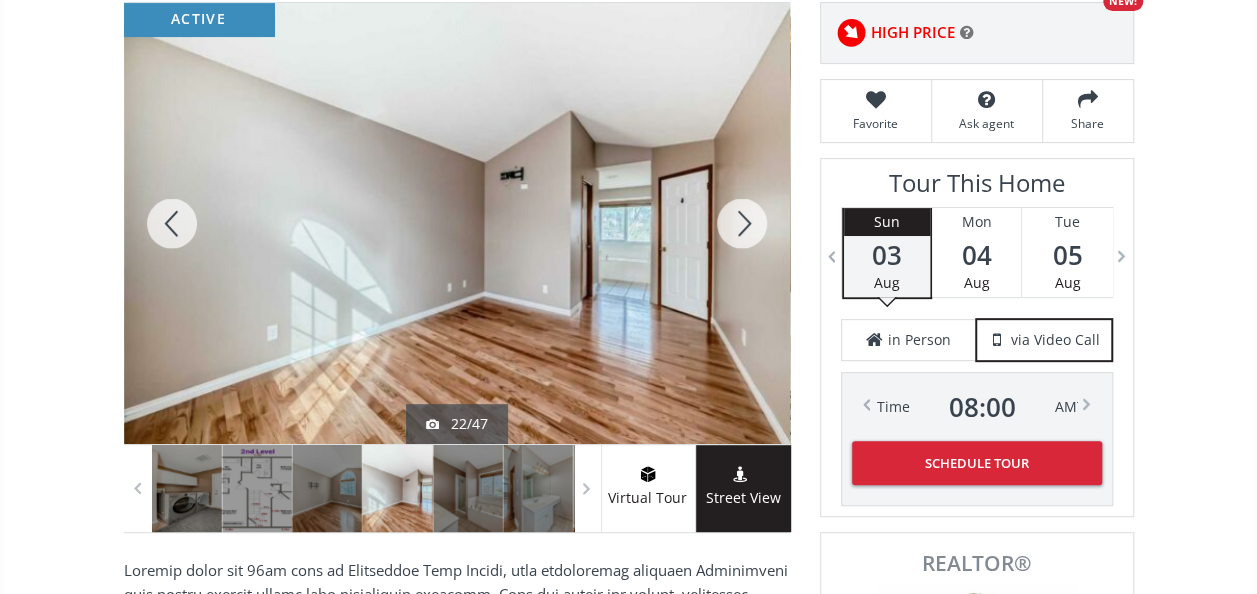 click at bounding box center [742, 223] 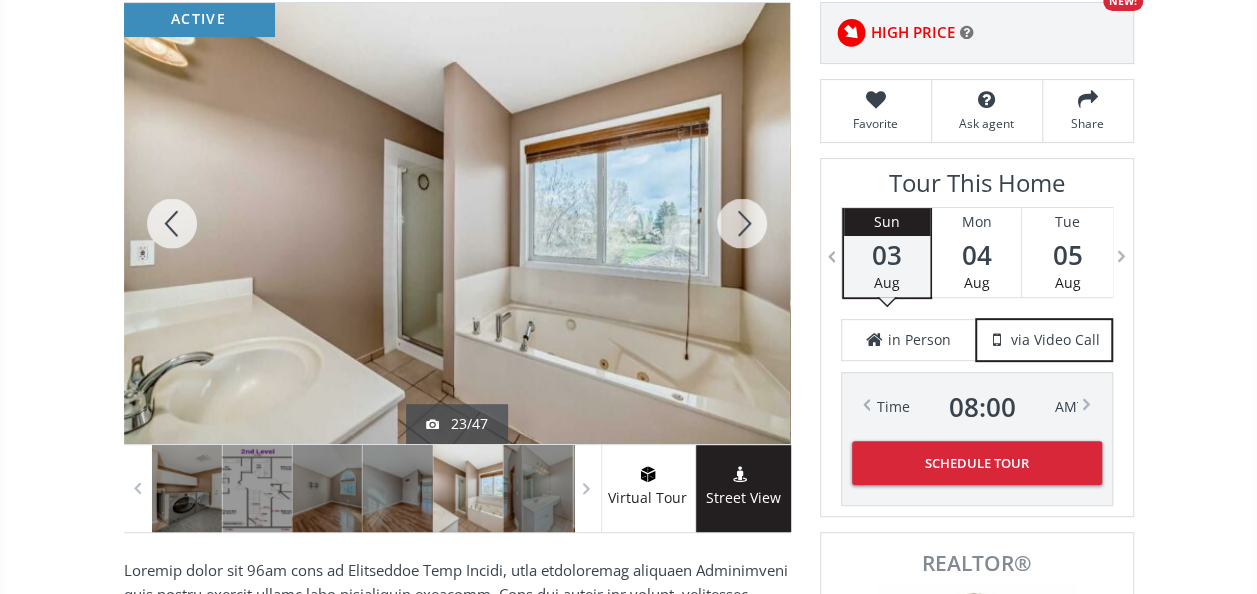 click at bounding box center (742, 223) 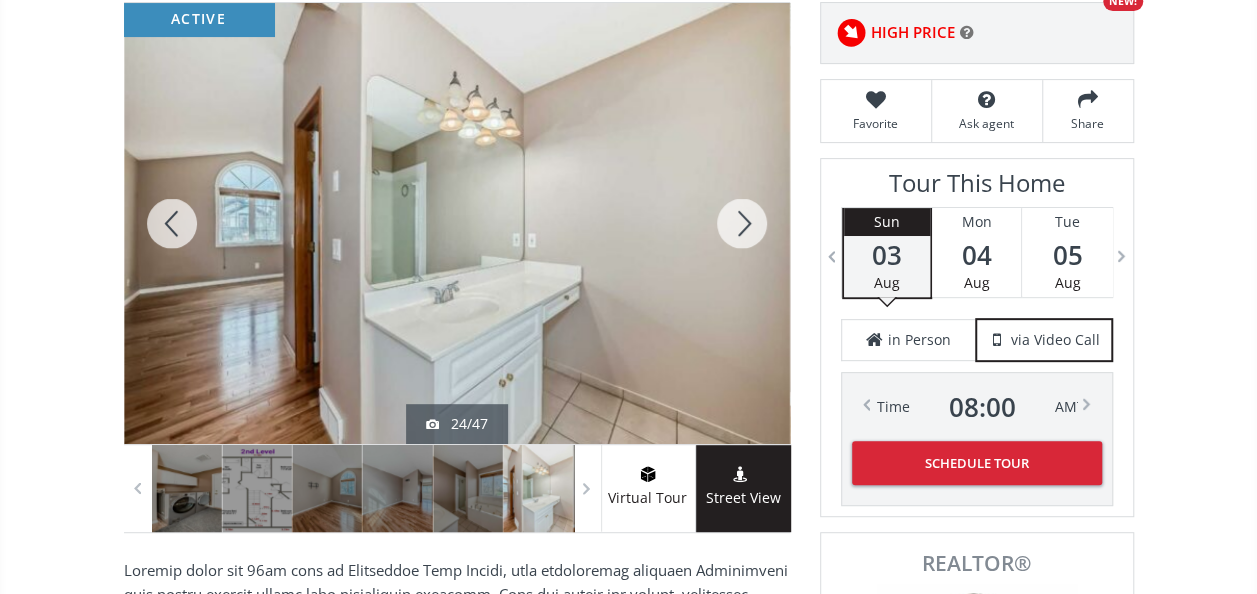 click at bounding box center [742, 223] 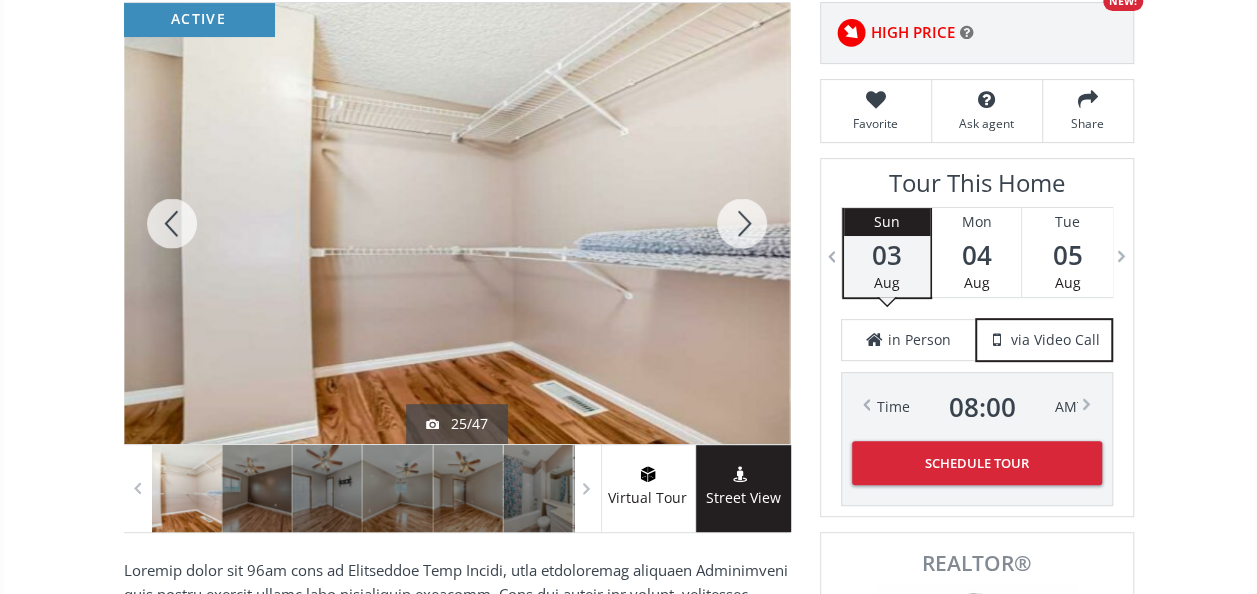click at bounding box center [742, 223] 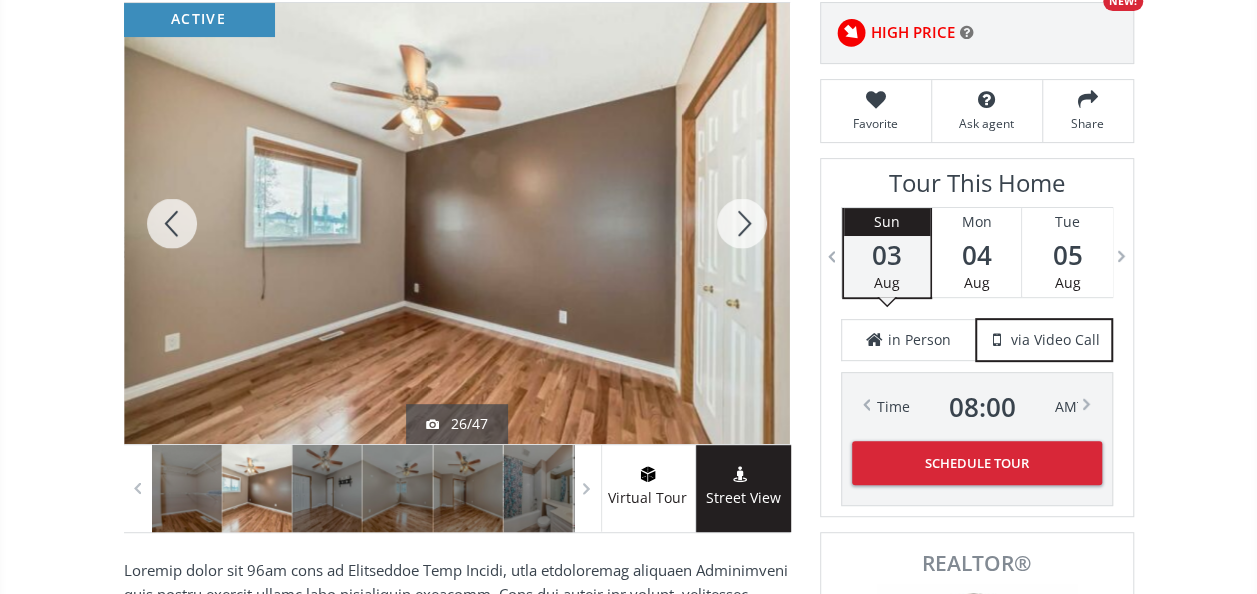 click at bounding box center [742, 223] 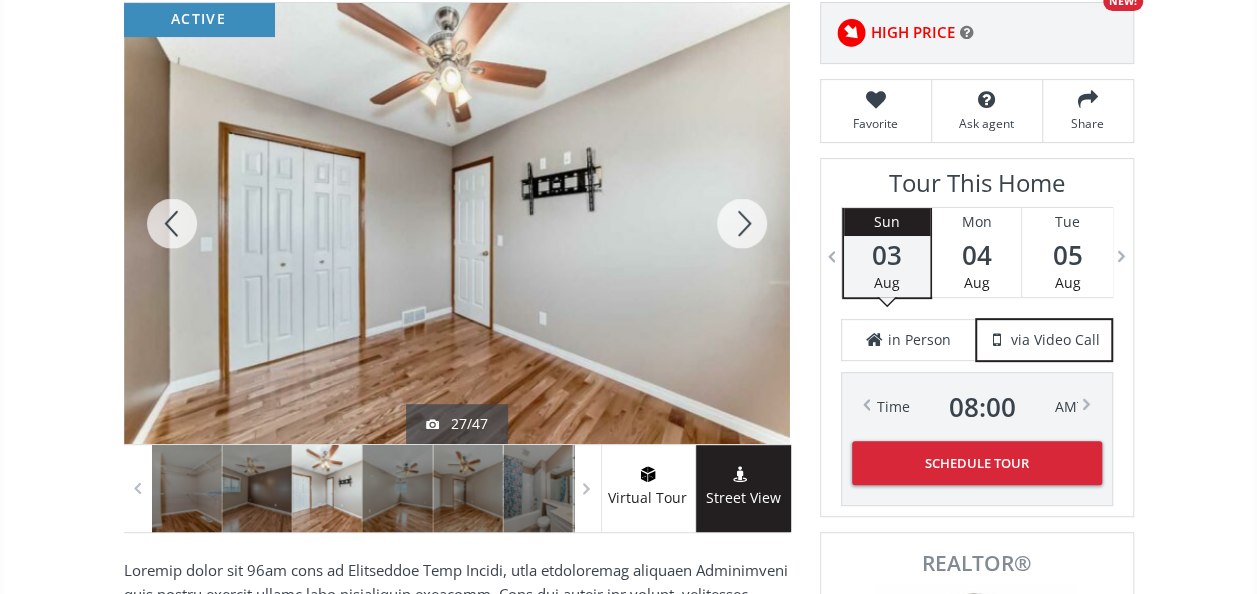 click at bounding box center (742, 223) 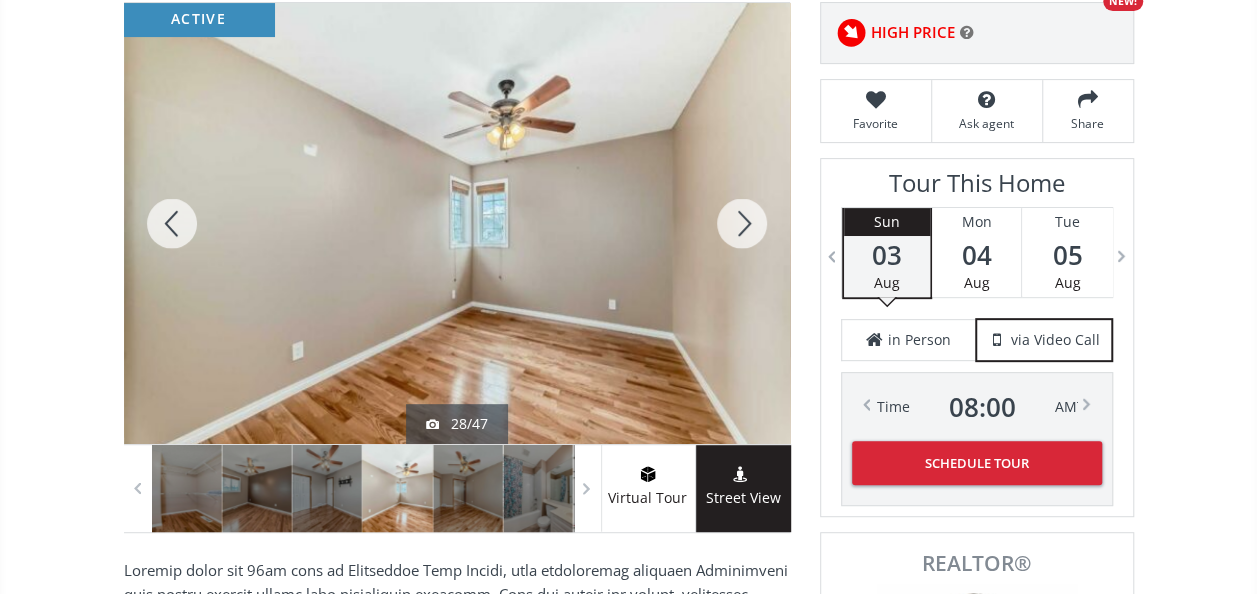 click at bounding box center [742, 223] 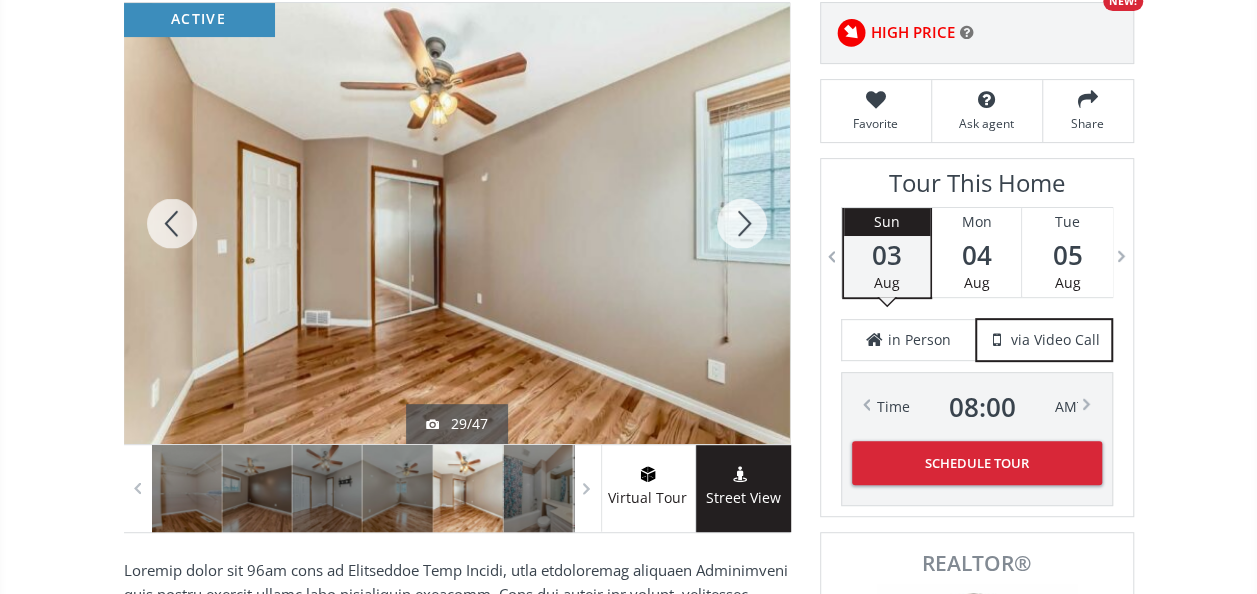 click at bounding box center [742, 223] 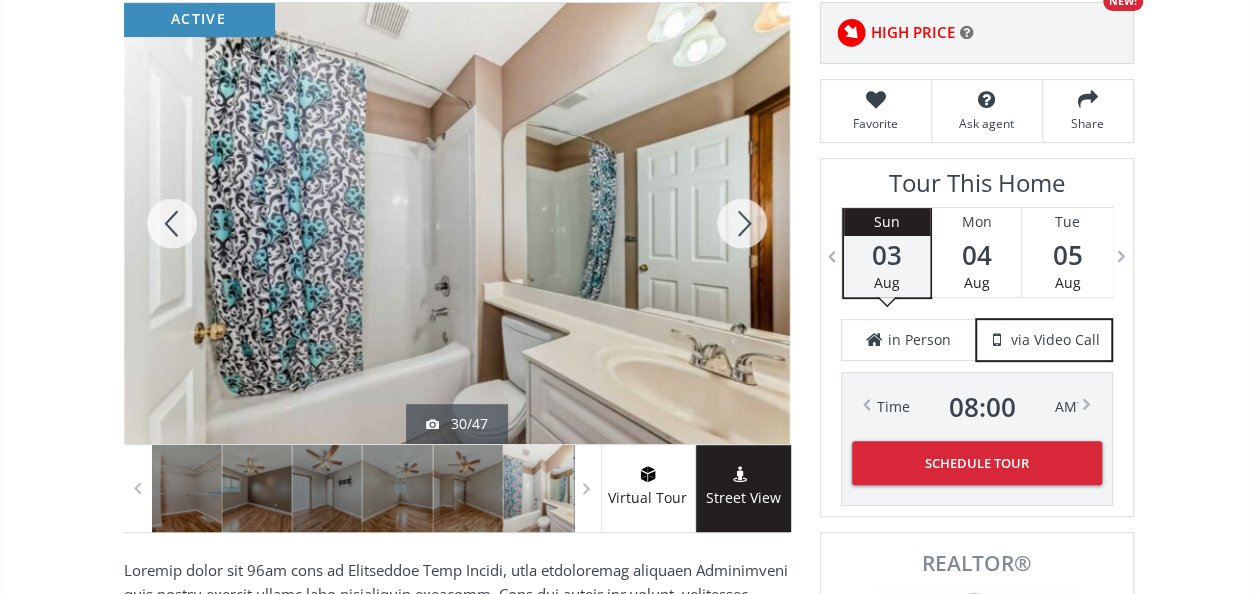 click at bounding box center [742, 223] 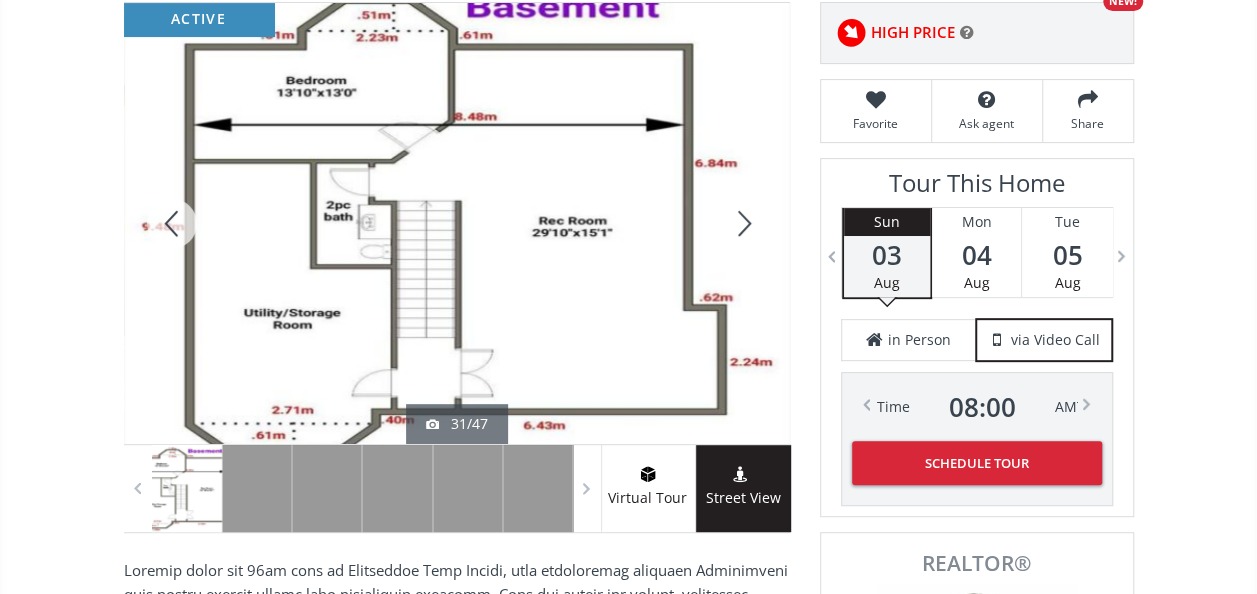 click at bounding box center (742, 223) 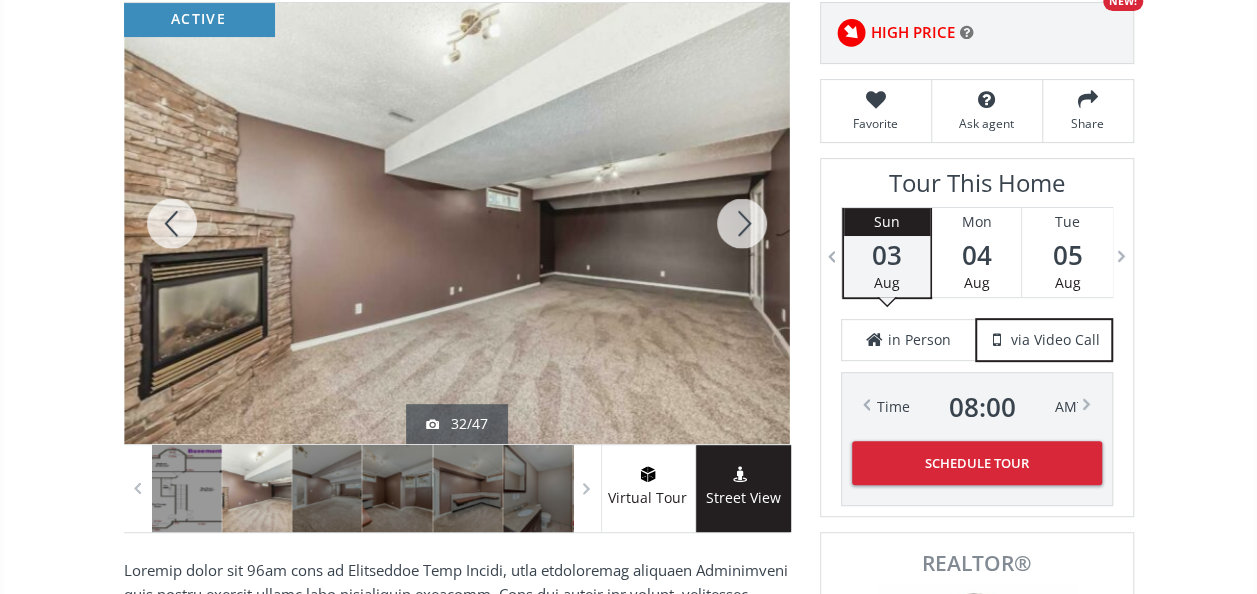 click at bounding box center (742, 223) 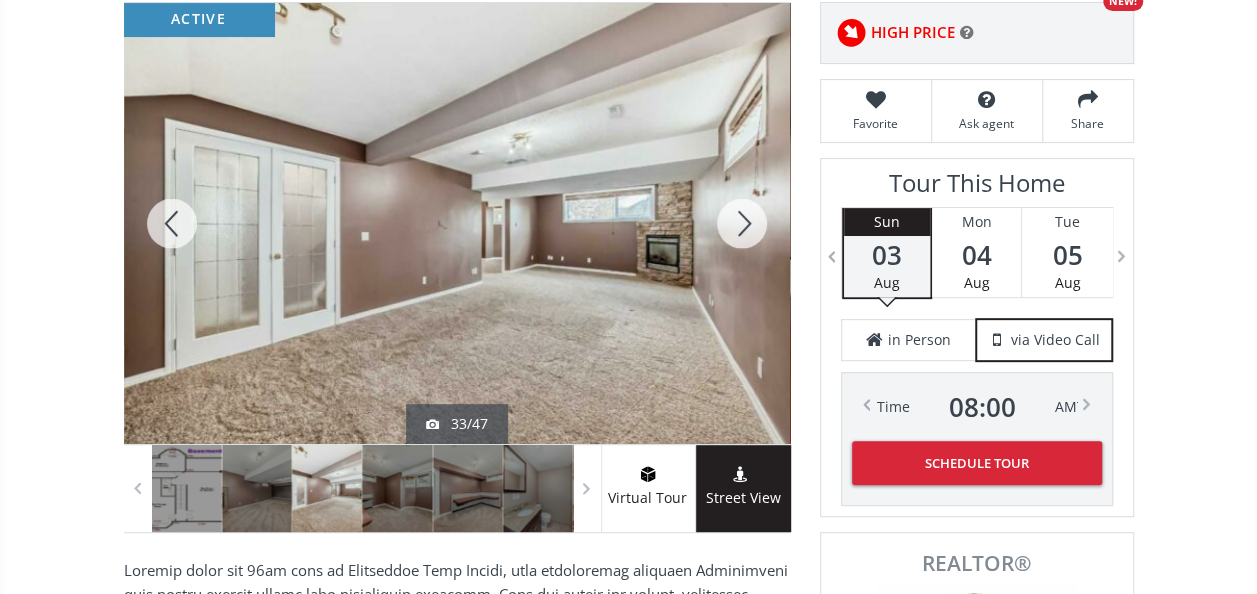 click at bounding box center [172, 223] 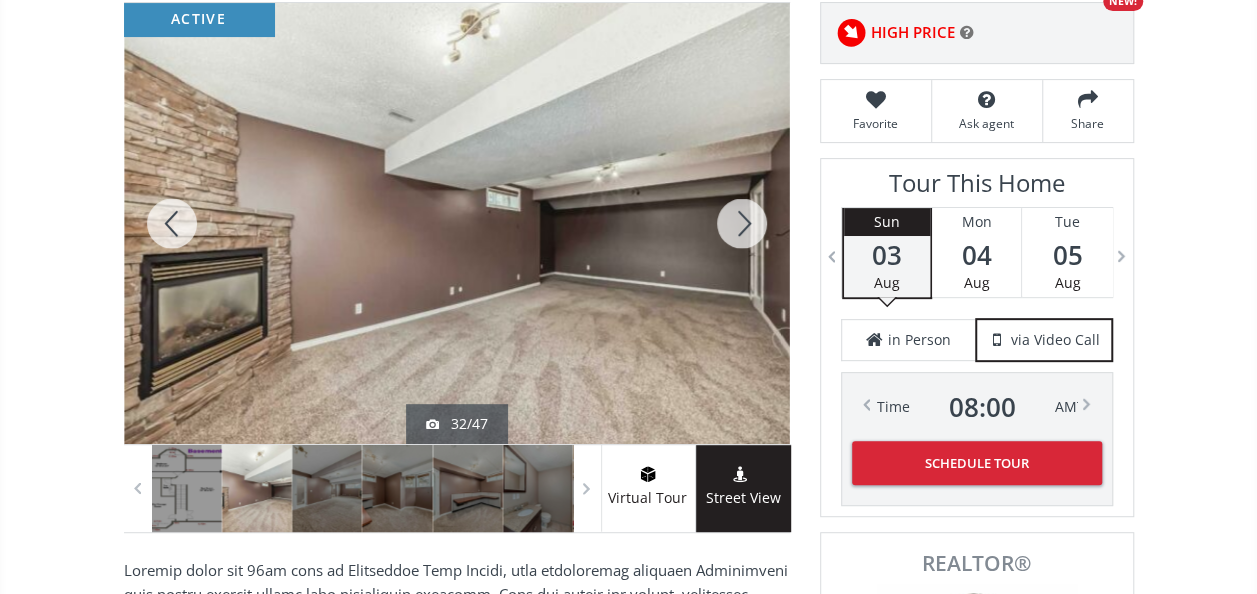 click at bounding box center (172, 223) 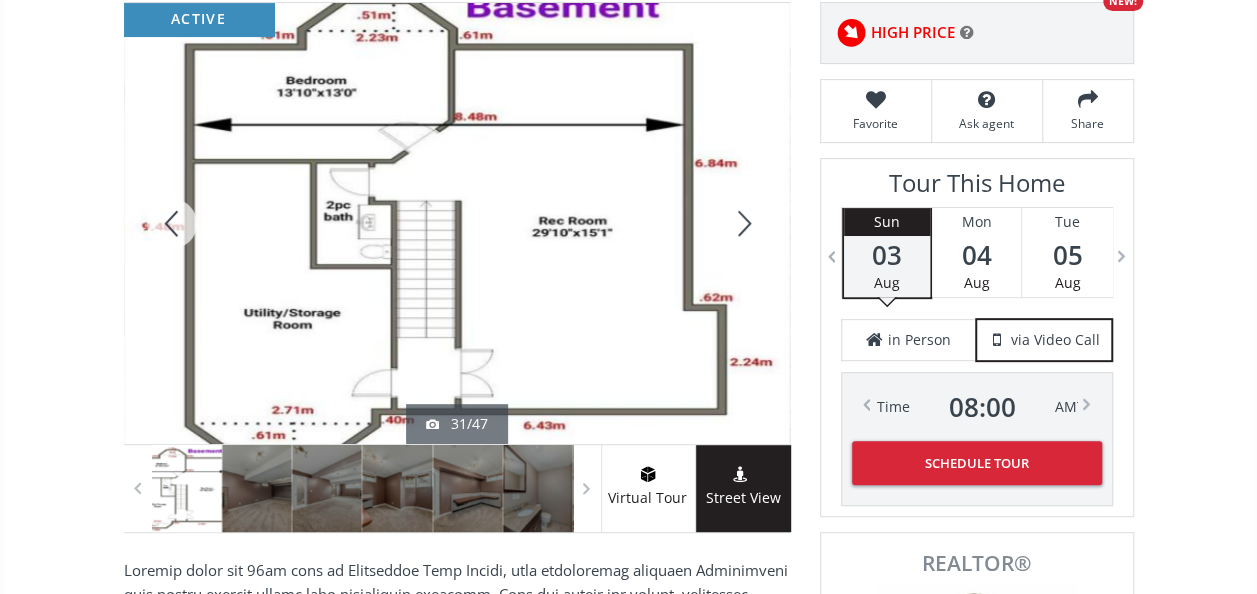 click at bounding box center (742, 223) 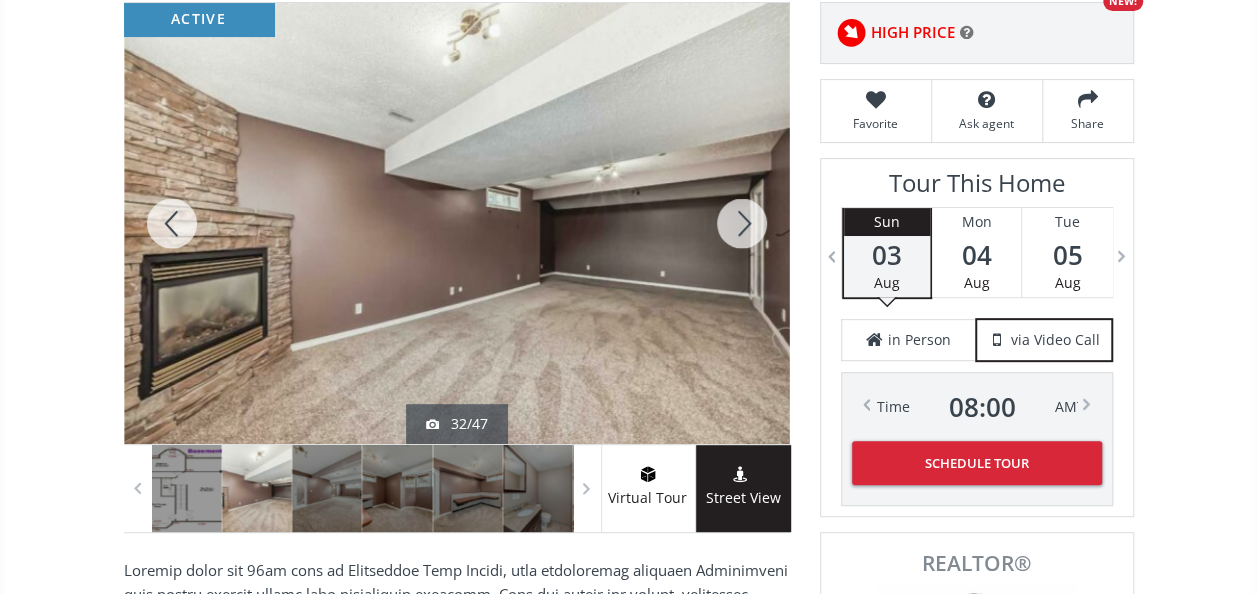 click at bounding box center [742, 223] 